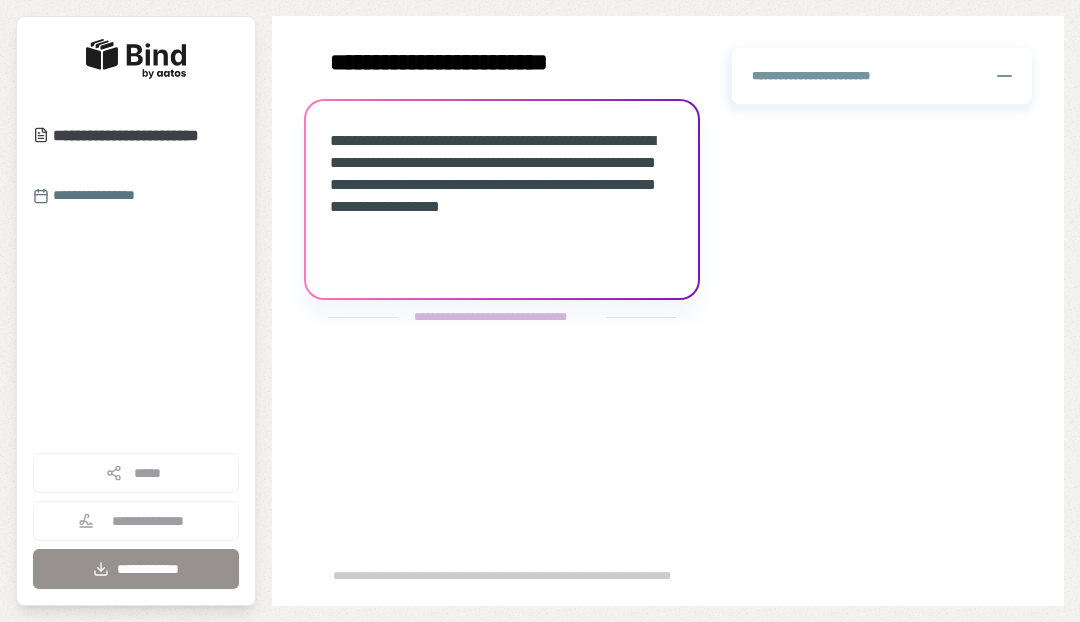 scroll, scrollTop: 0, scrollLeft: 0, axis: both 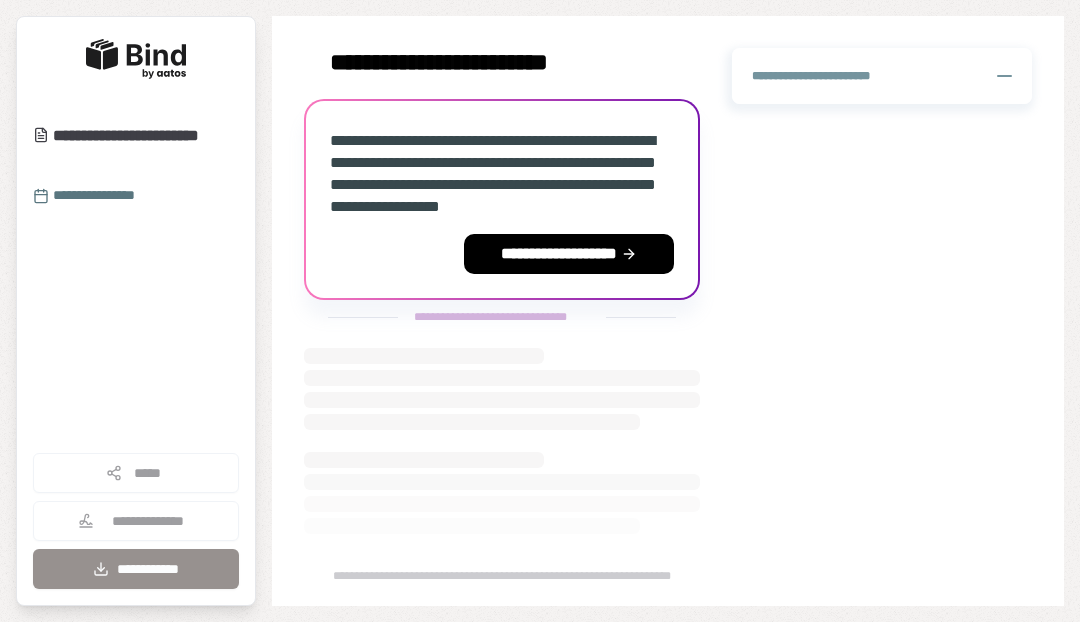 click on "**********" at bounding box center (569, 254) 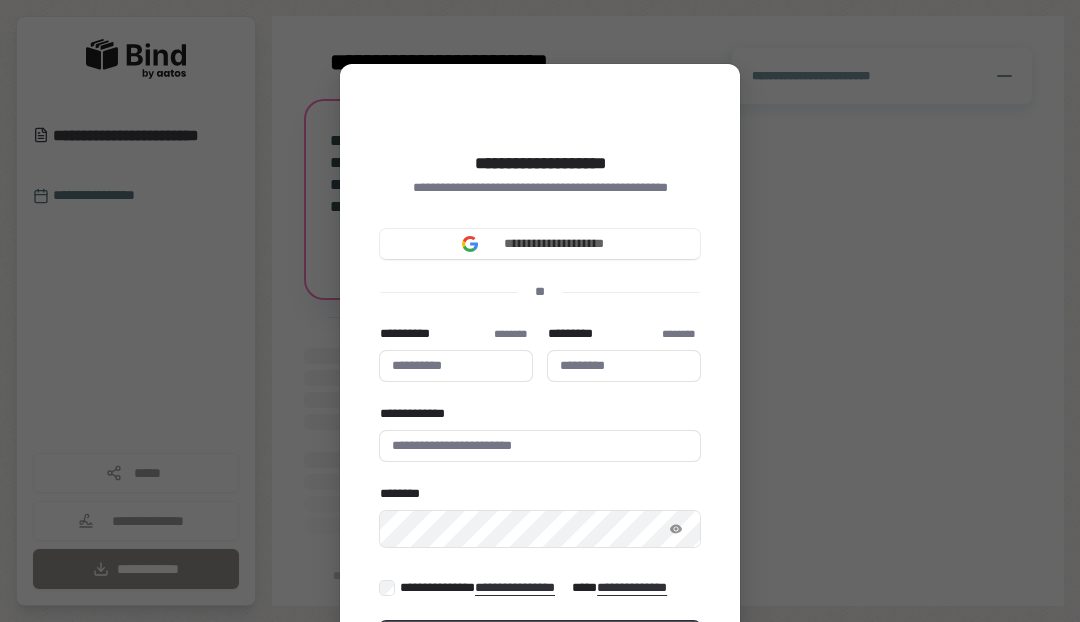 type 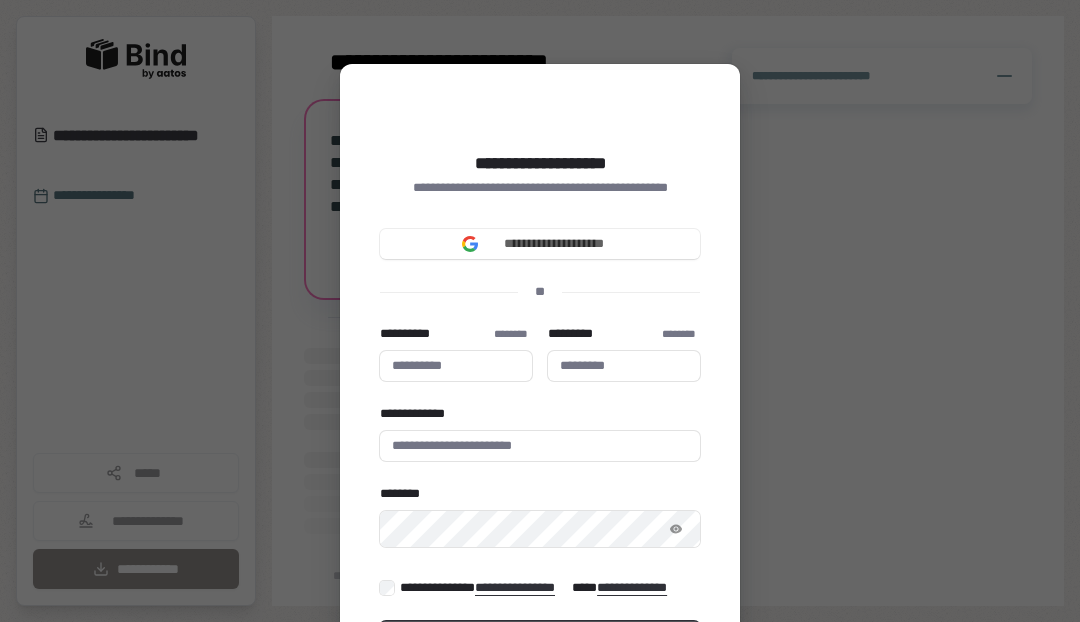 type 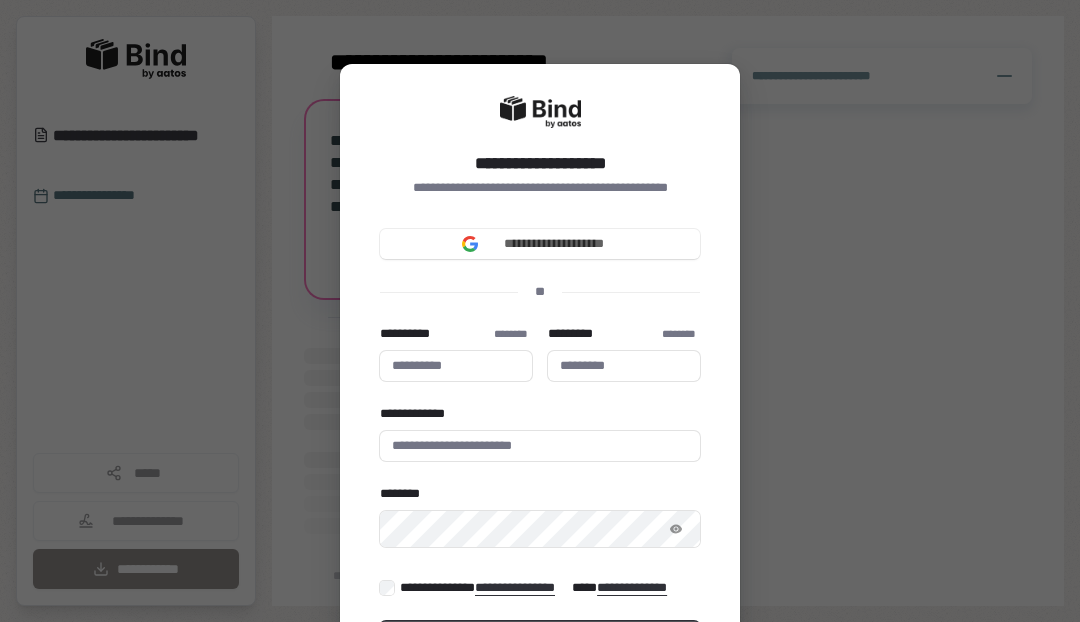 click on "**********" at bounding box center (540, 311) 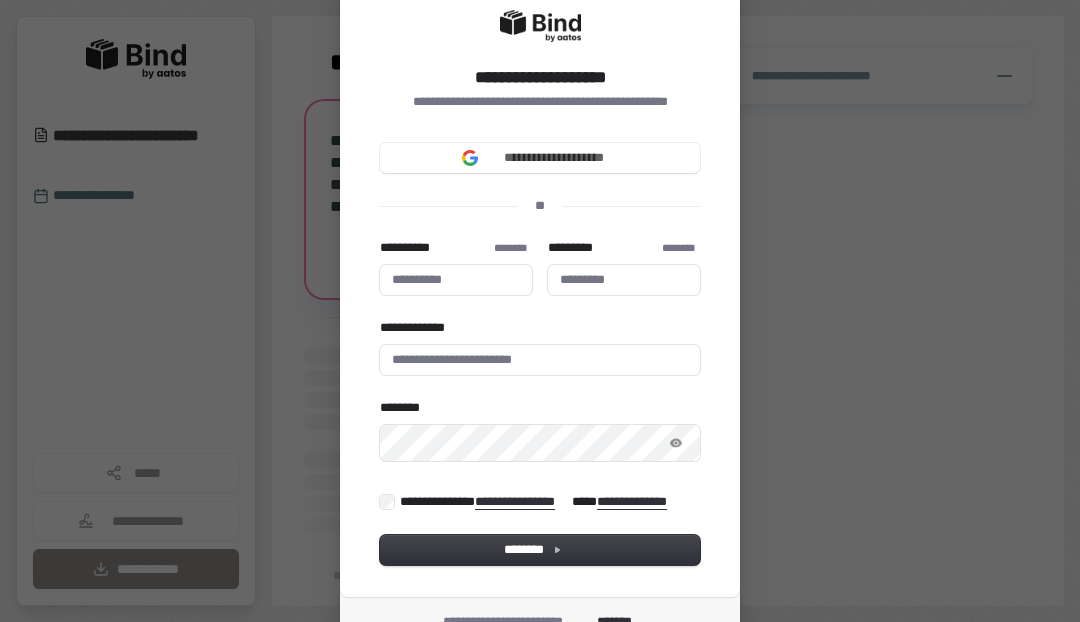 click on "**********" at bounding box center (540, 158) 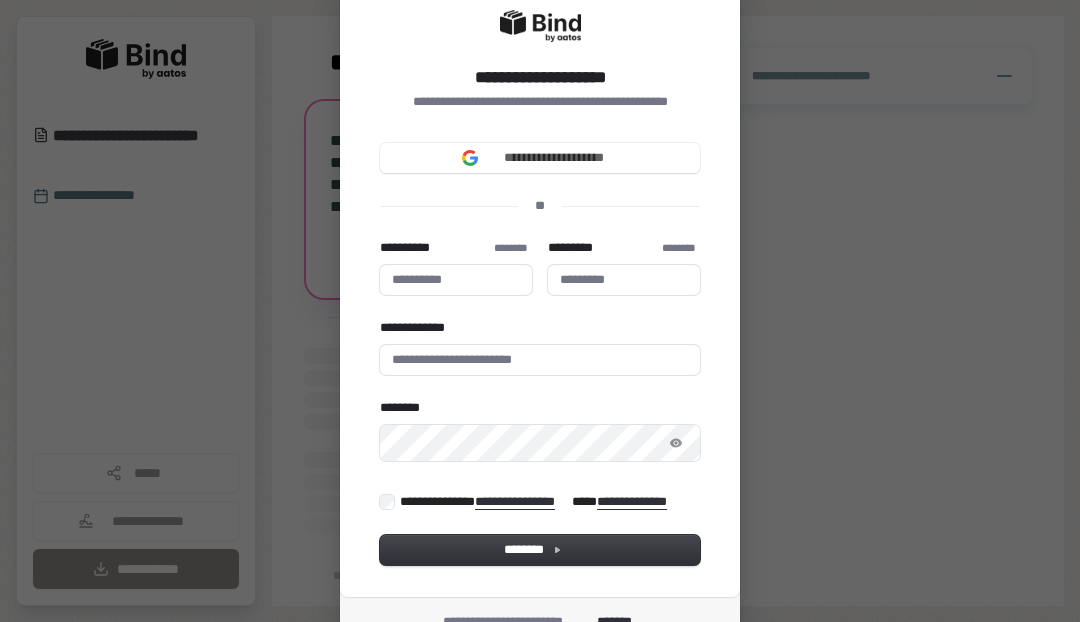 type 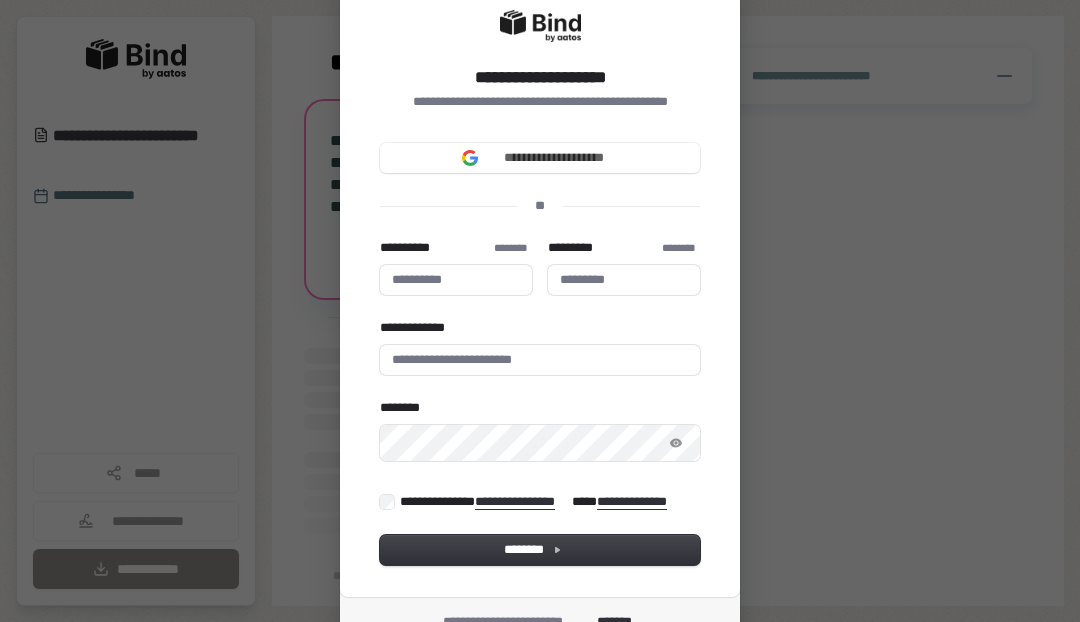 type 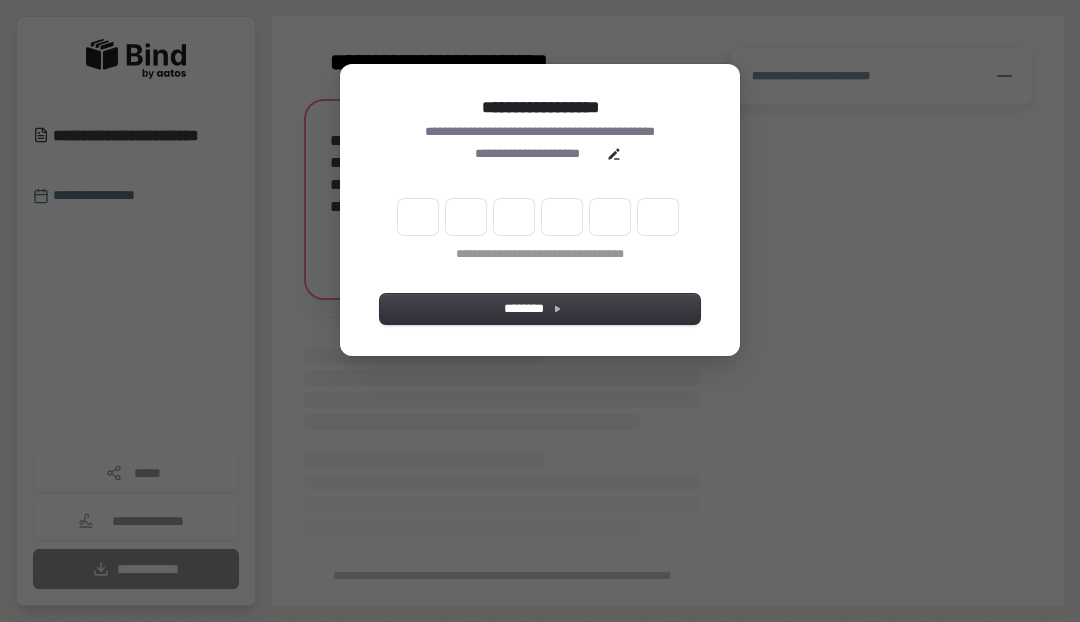 scroll, scrollTop: 0, scrollLeft: 0, axis: both 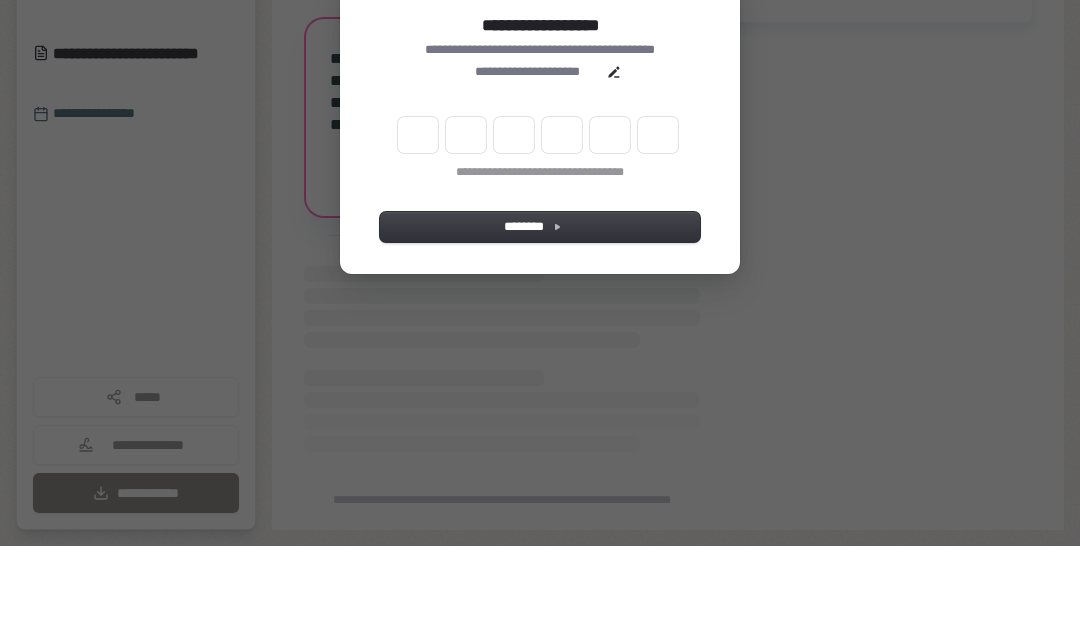 type on "*" 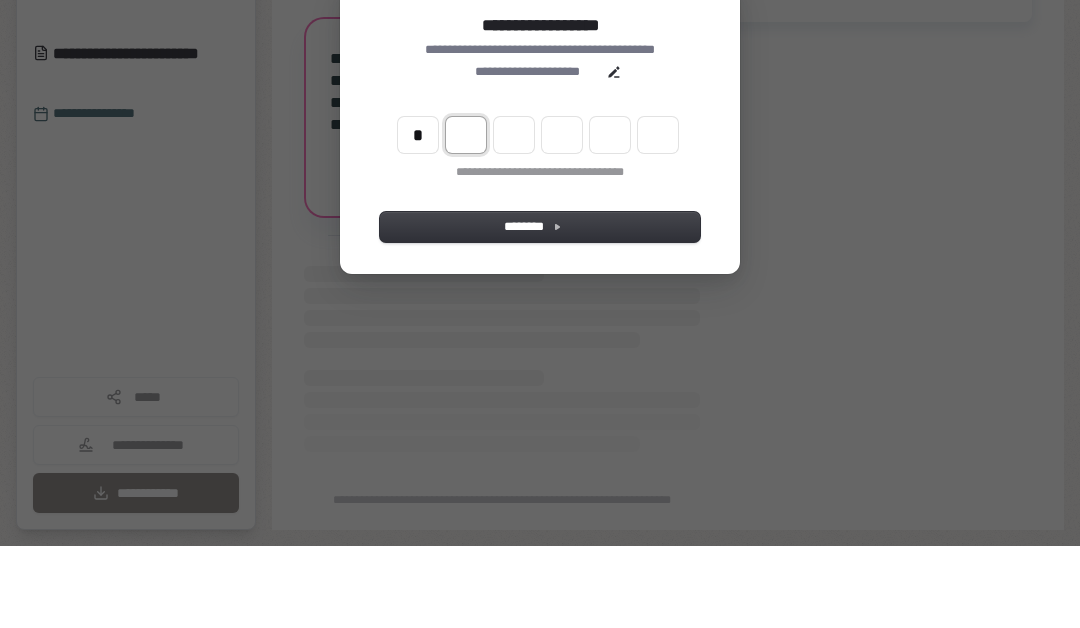type on "*" 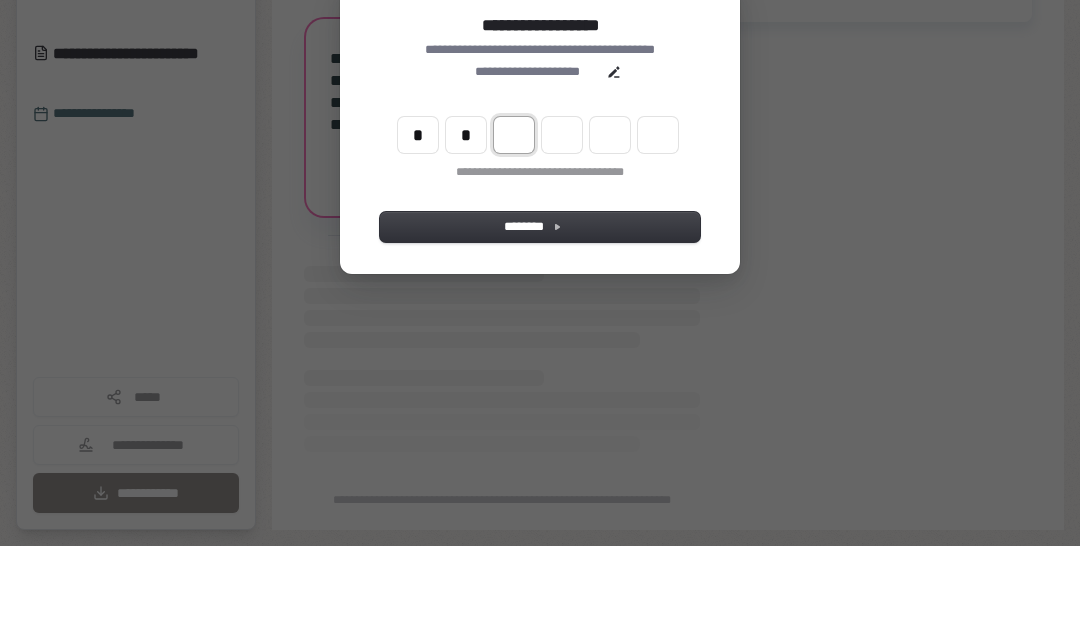 type on "**" 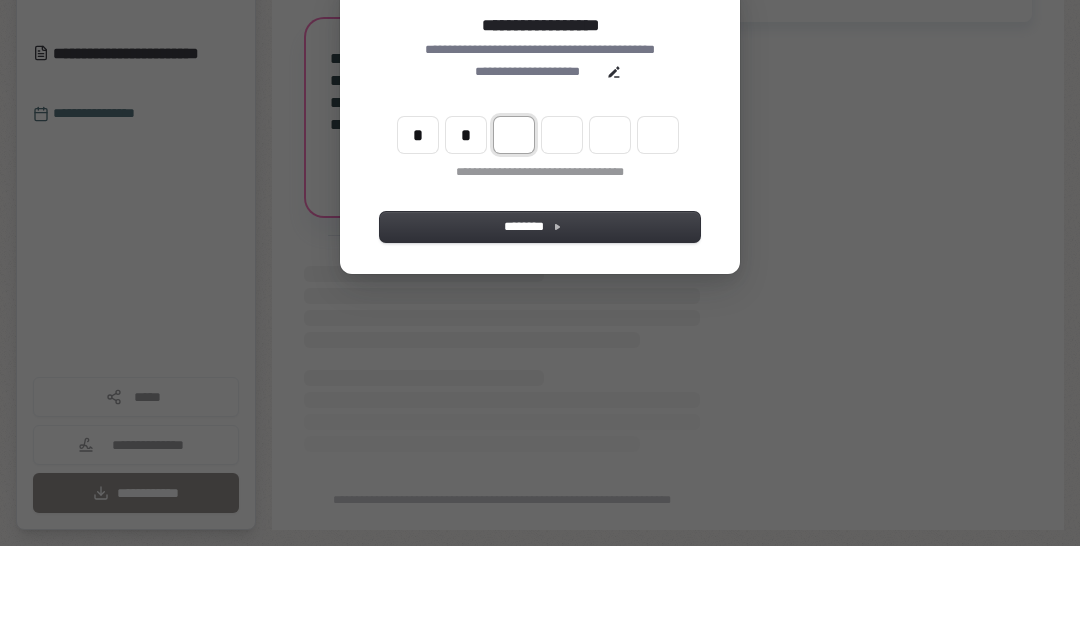 type on "*" 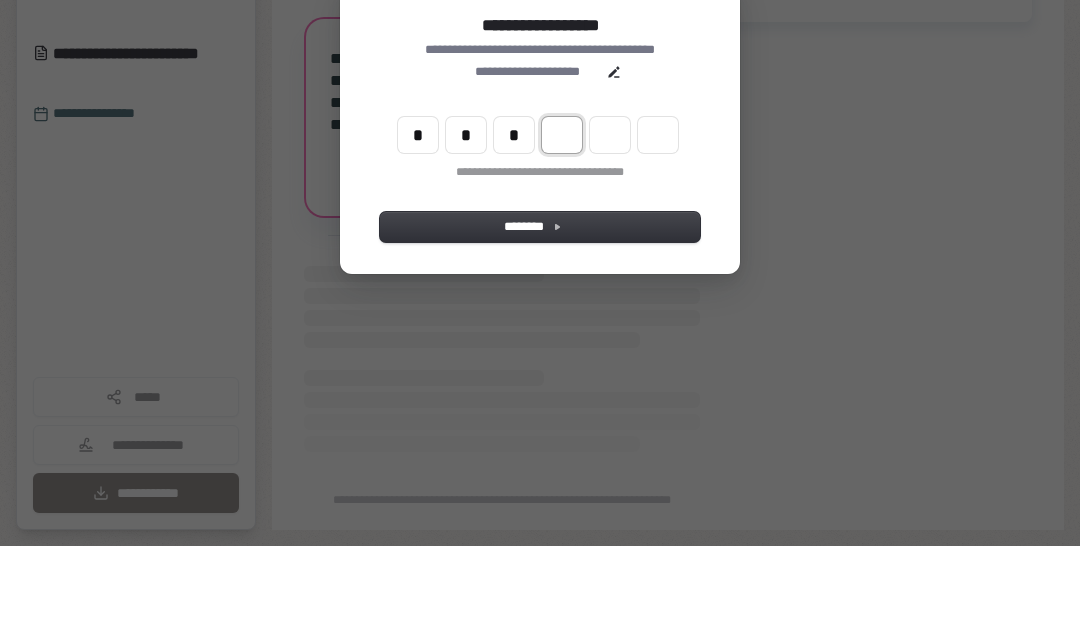 type on "***" 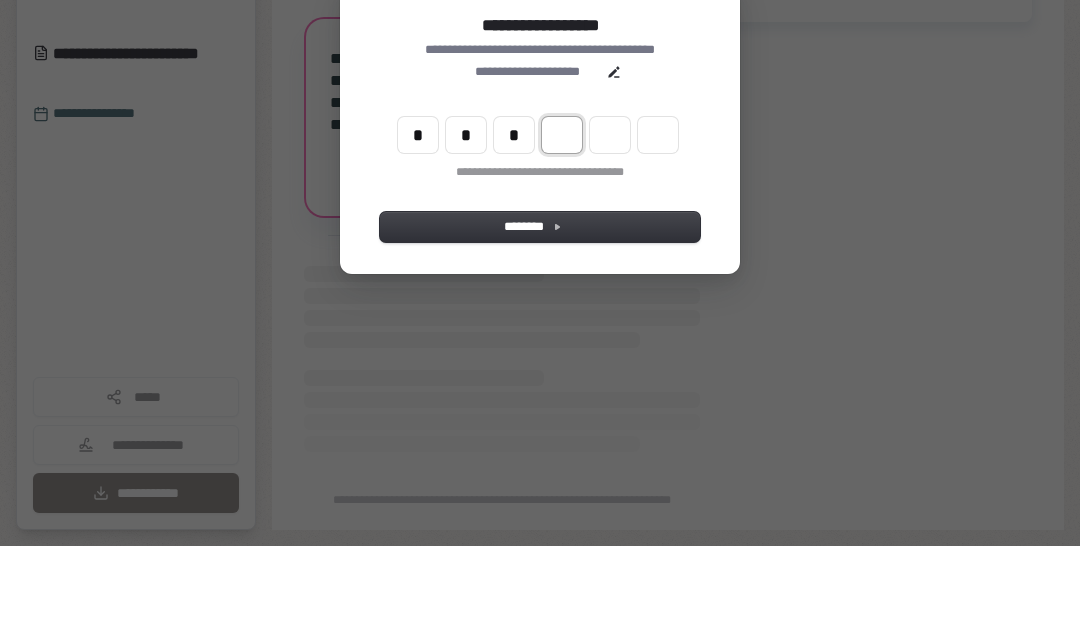 type on "*" 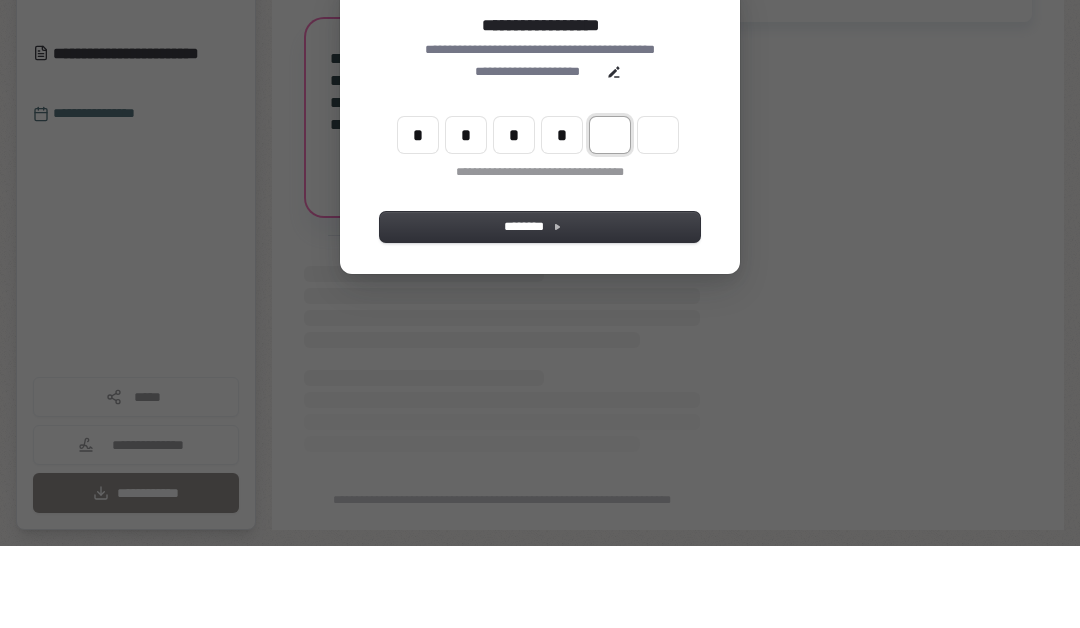 type on "****" 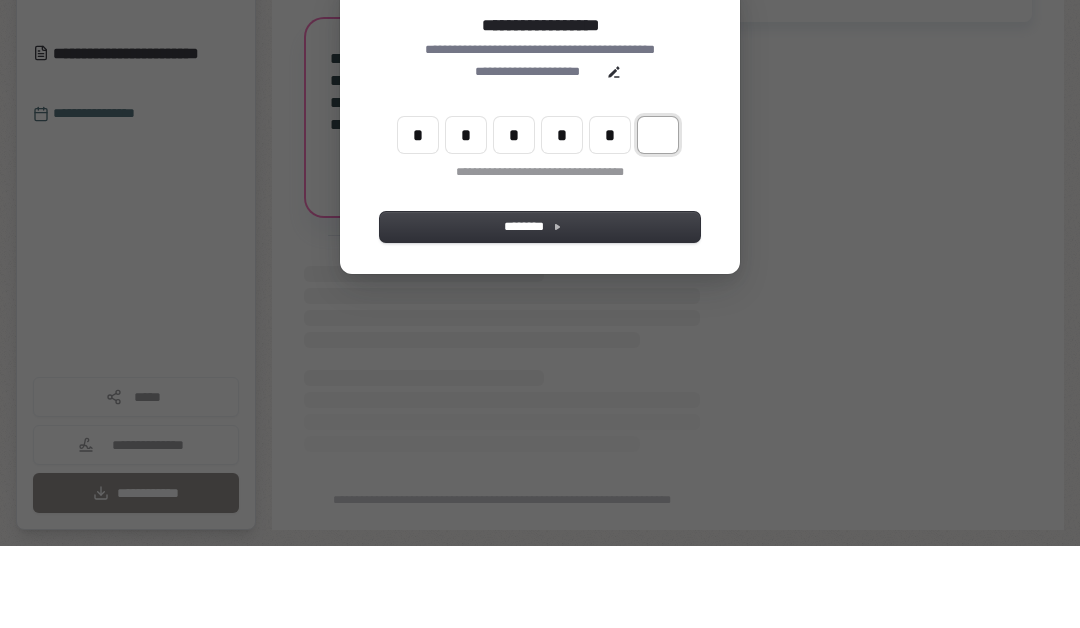 type on "******" 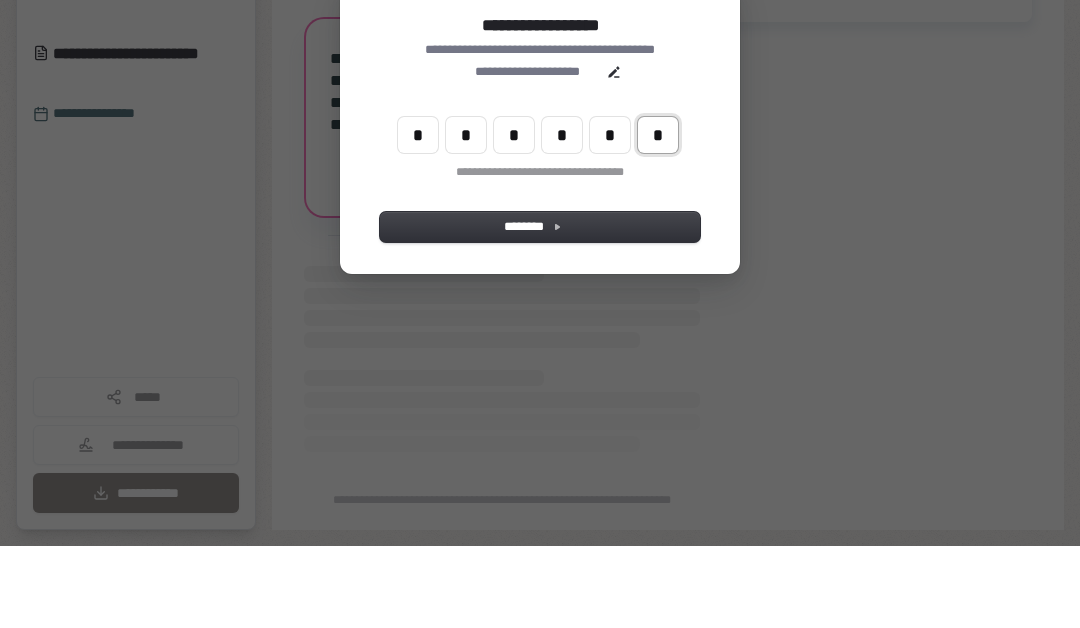 type on "*" 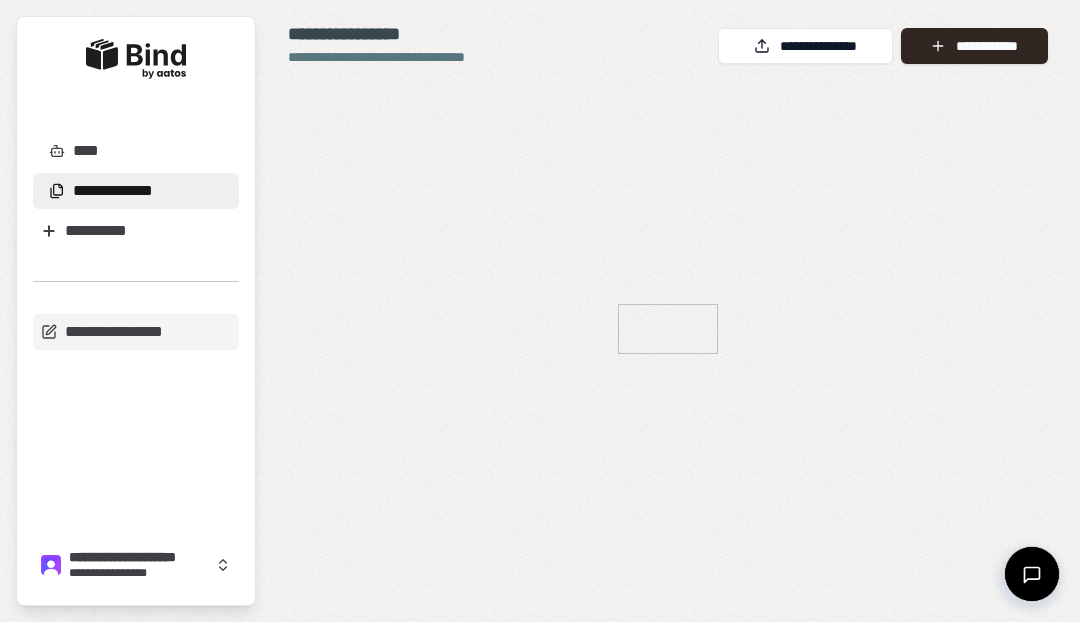 scroll, scrollTop: 0, scrollLeft: 0, axis: both 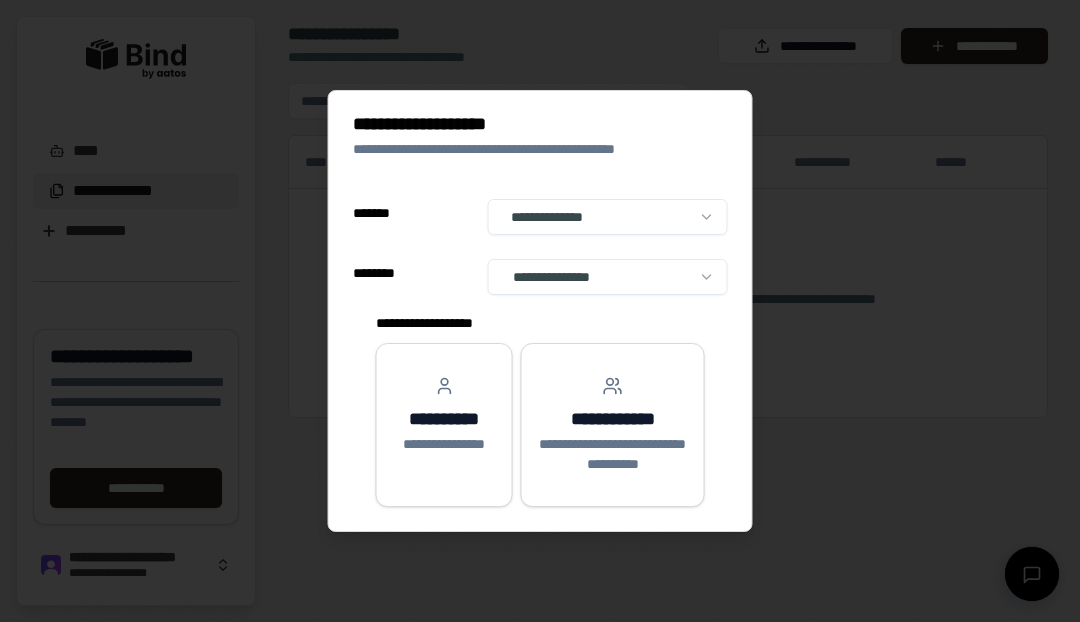 select on "**" 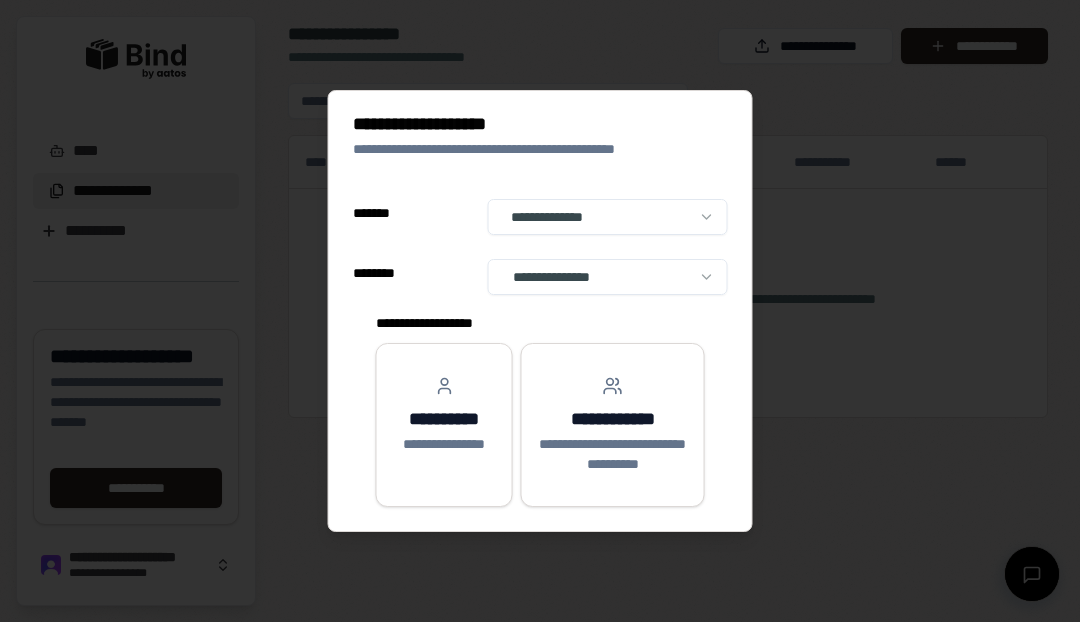 select on "*****" 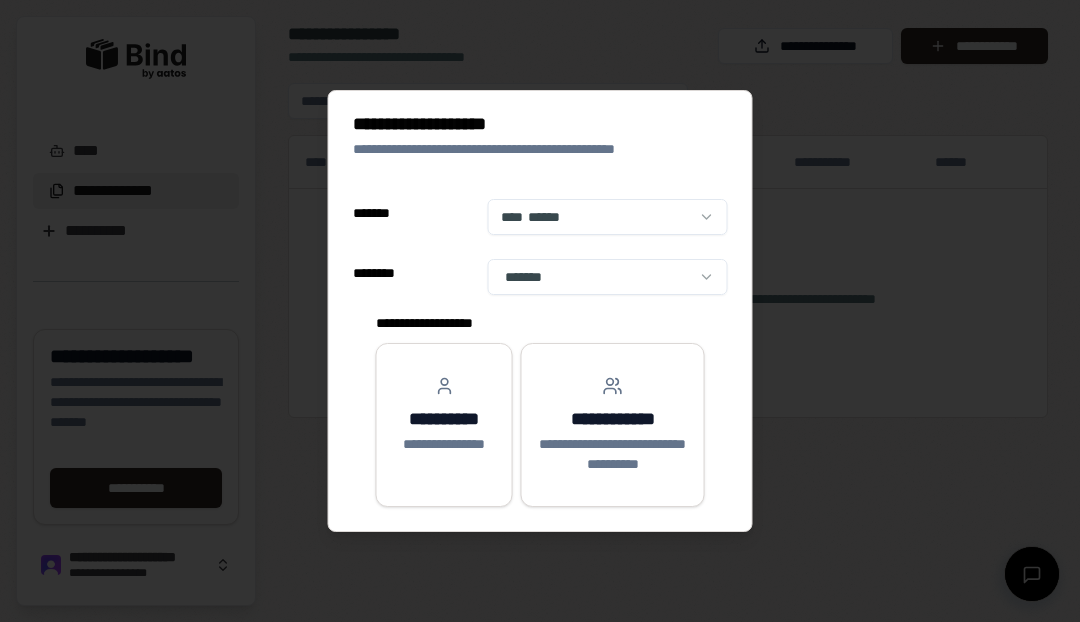 click on "*******" at bounding box center (608, 277) 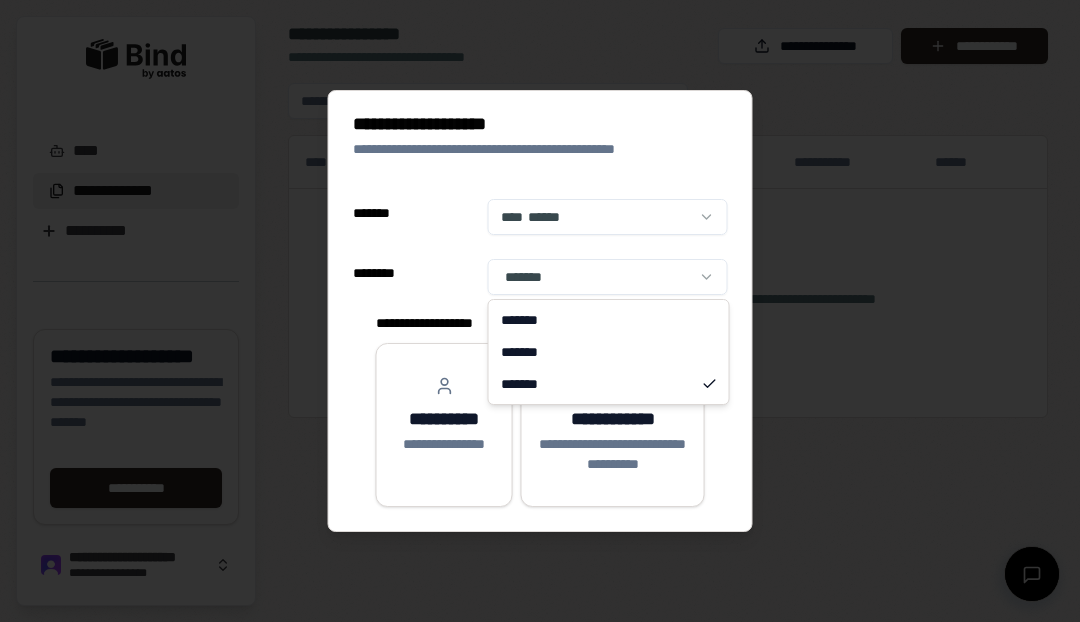 click at bounding box center (540, 311) 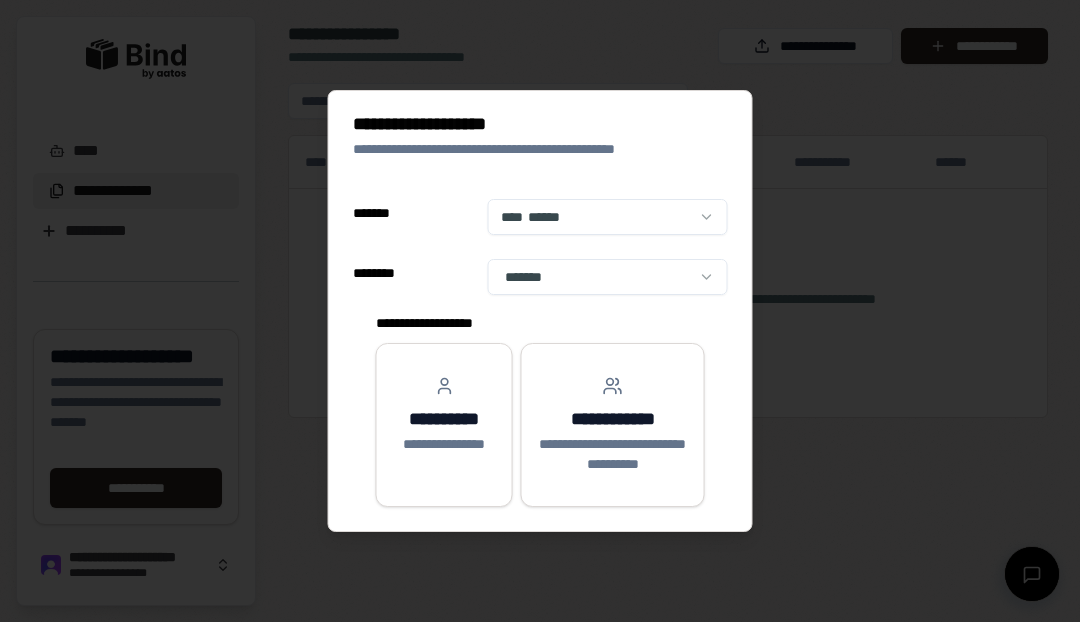 click on "**********" at bounding box center [444, 415] 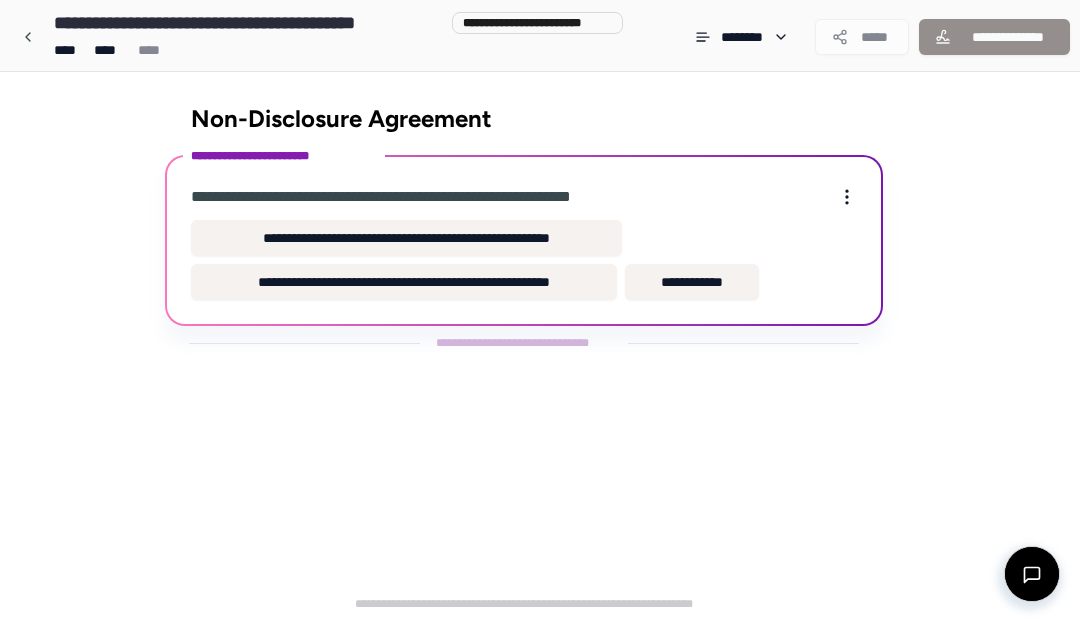click on "**********" at bounding box center (404, 282) 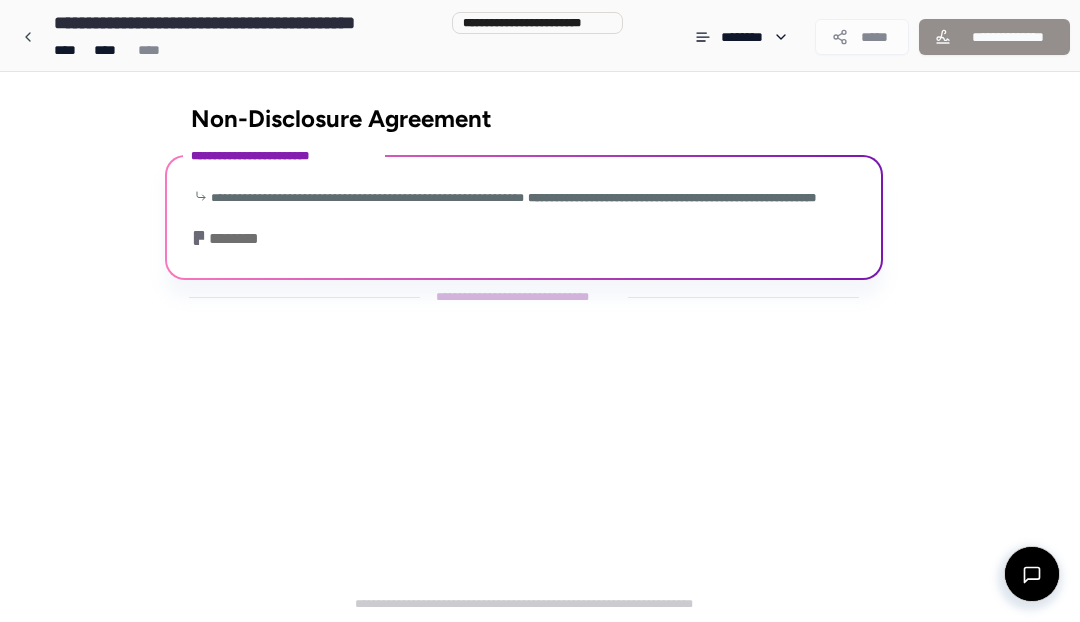 scroll, scrollTop: 23, scrollLeft: 0, axis: vertical 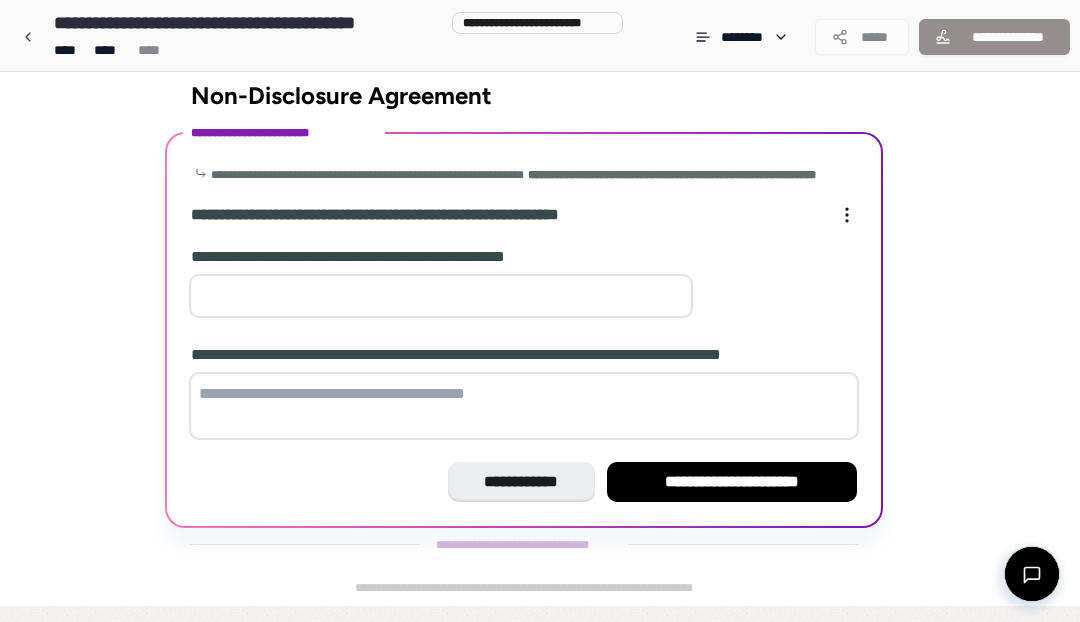 click at bounding box center [441, 296] 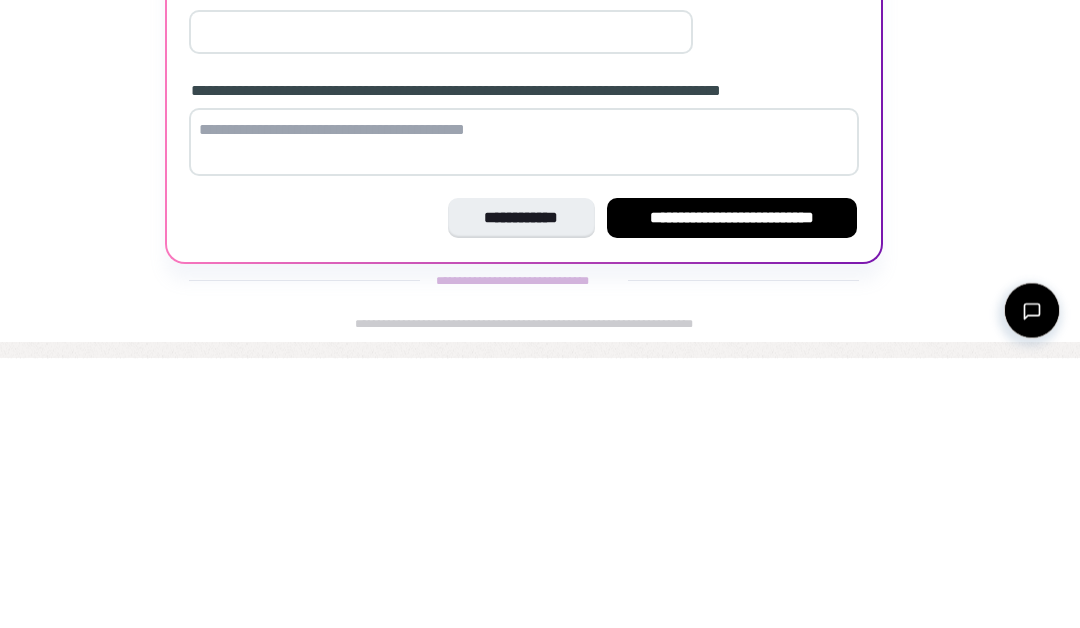 type on "*" 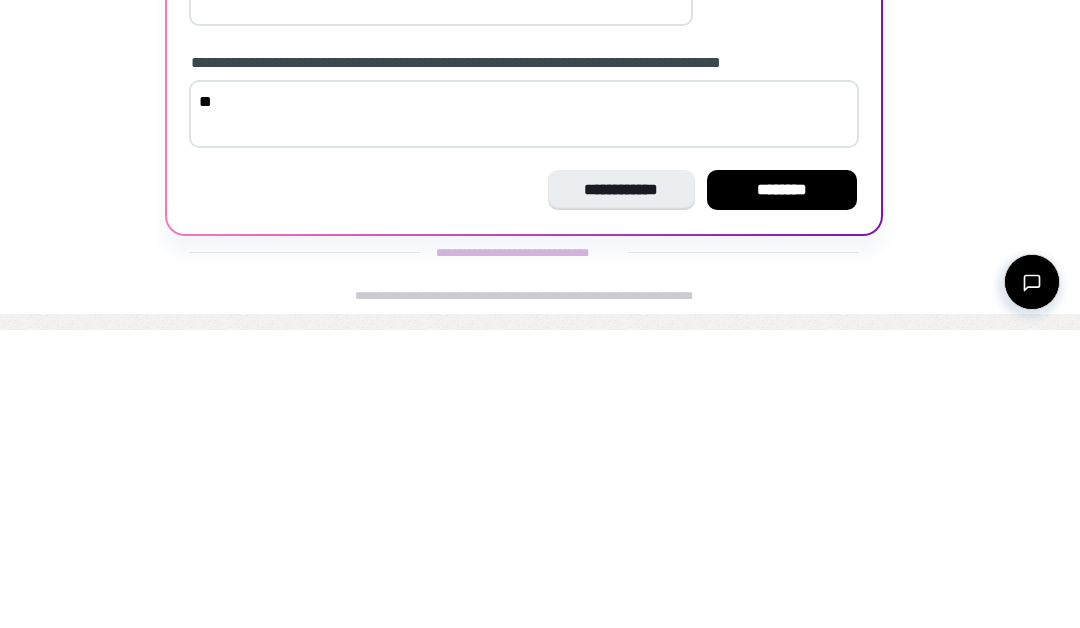 type on "*" 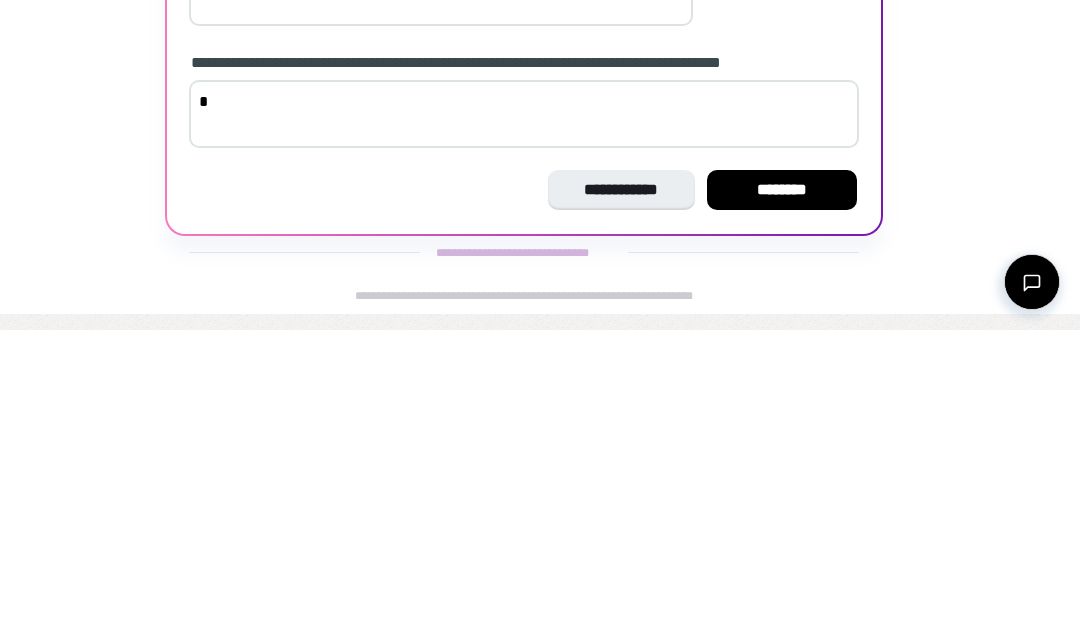 type 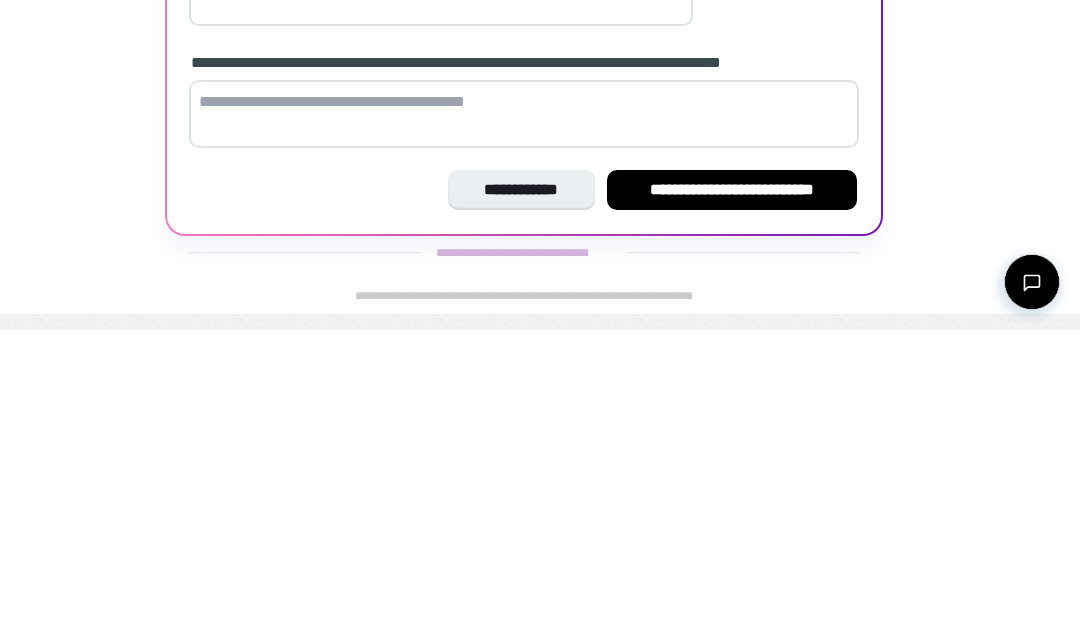 click on "**********" at bounding box center (732, 488) 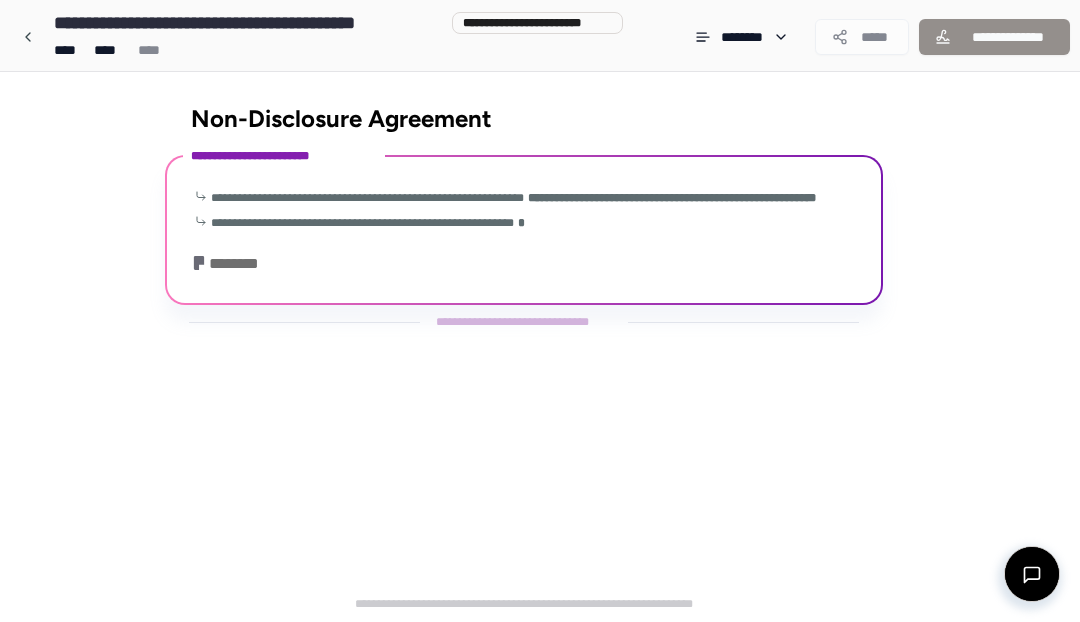 scroll, scrollTop: 16, scrollLeft: 0, axis: vertical 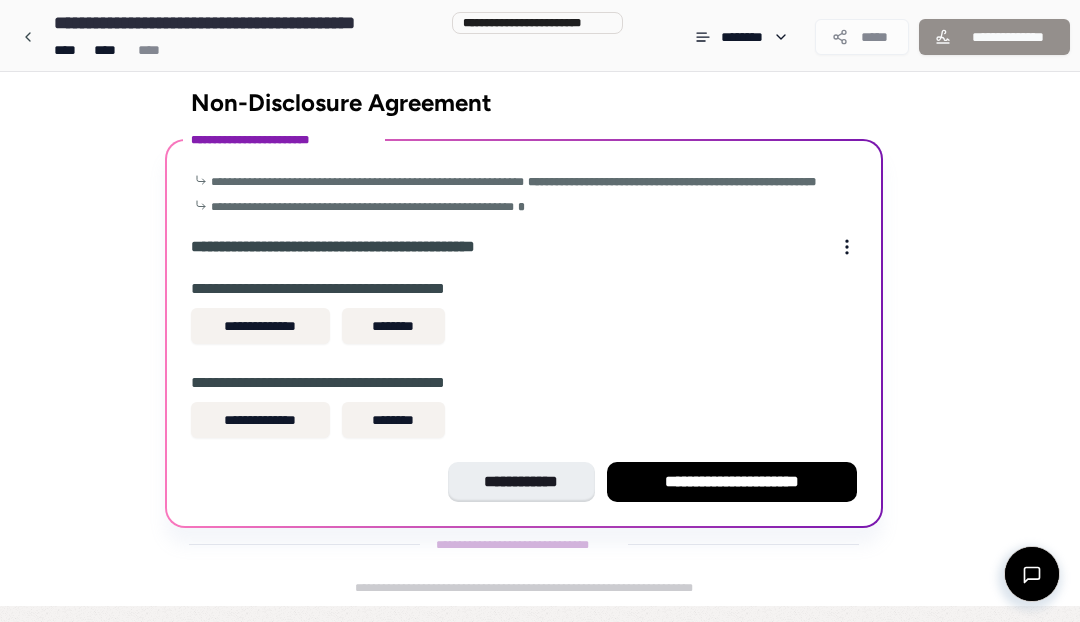 click on "********" at bounding box center (393, 326) 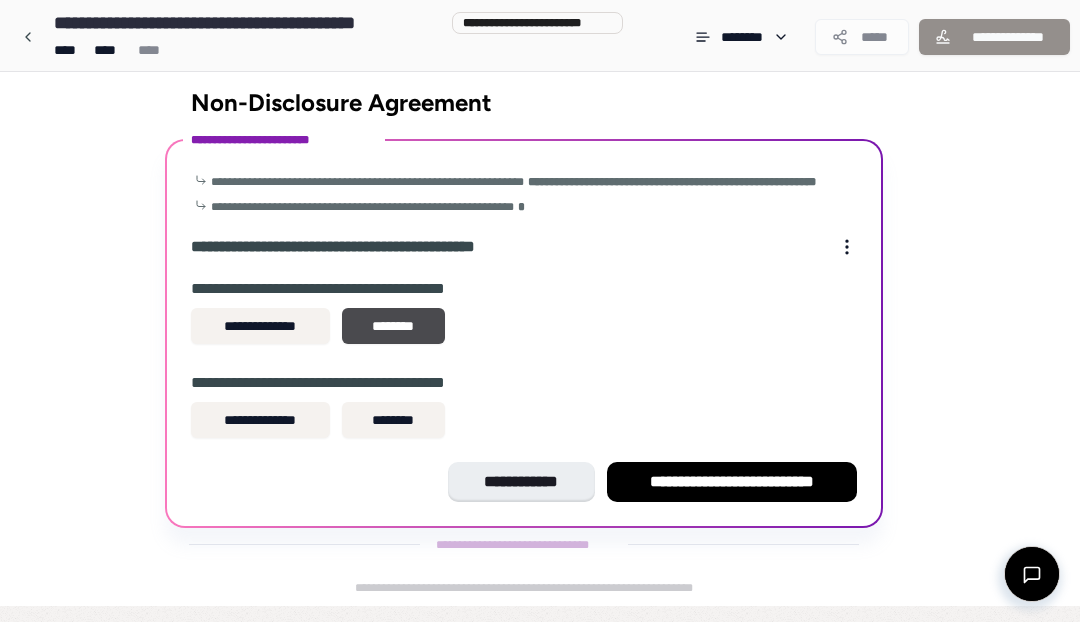 click on "********" at bounding box center [393, 420] 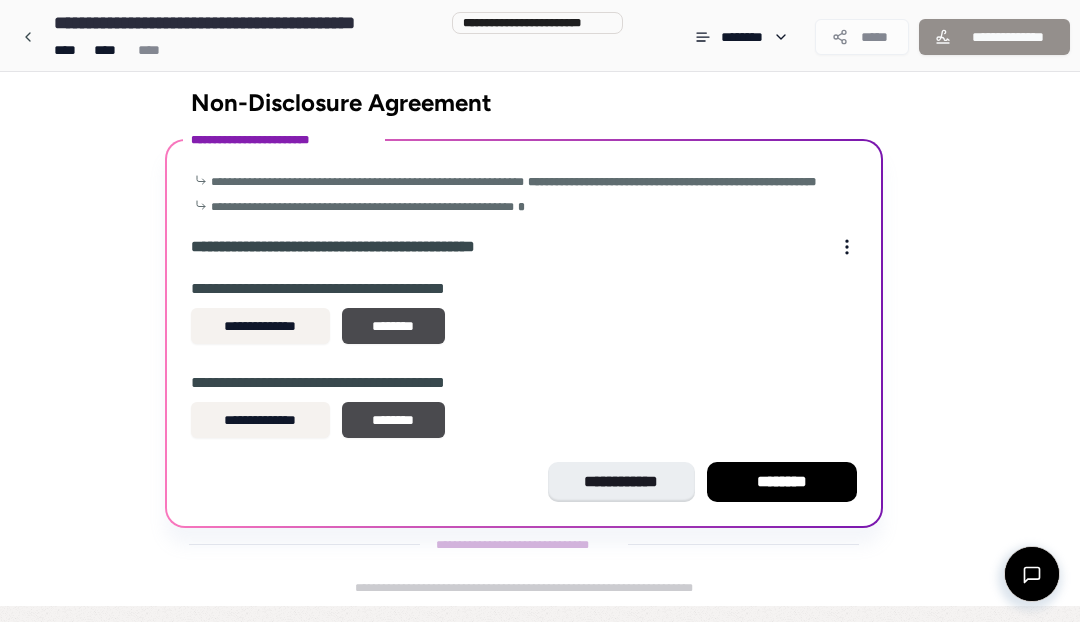 click on "********" at bounding box center [782, 482] 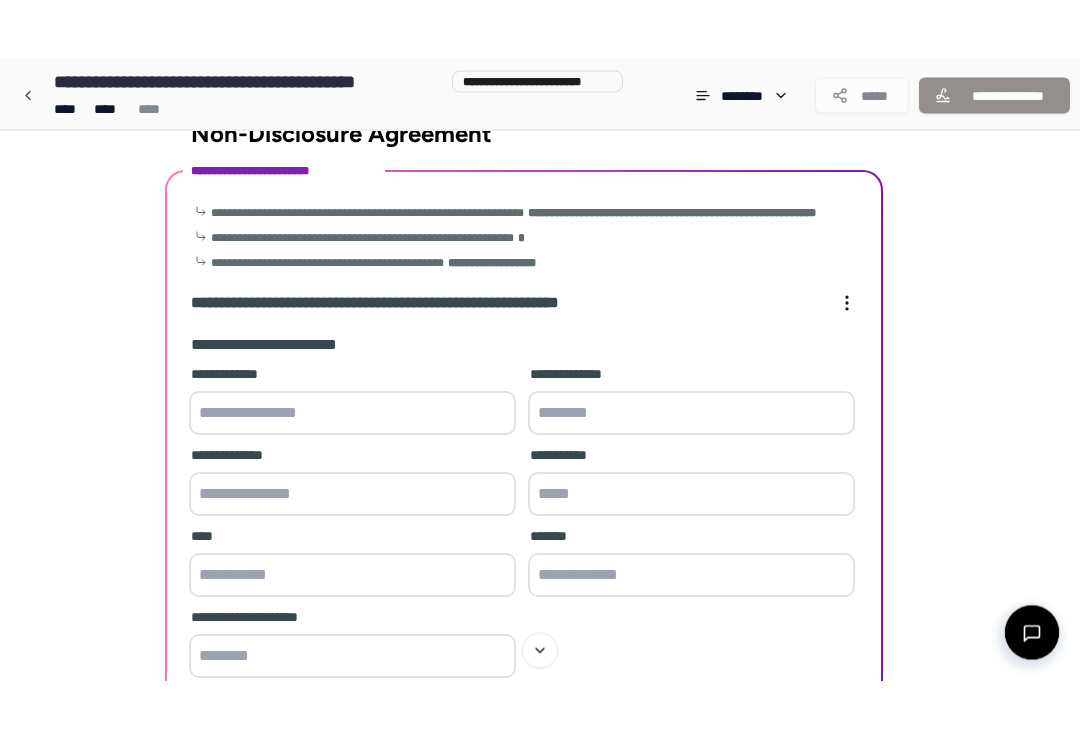 scroll, scrollTop: 31, scrollLeft: 0, axis: vertical 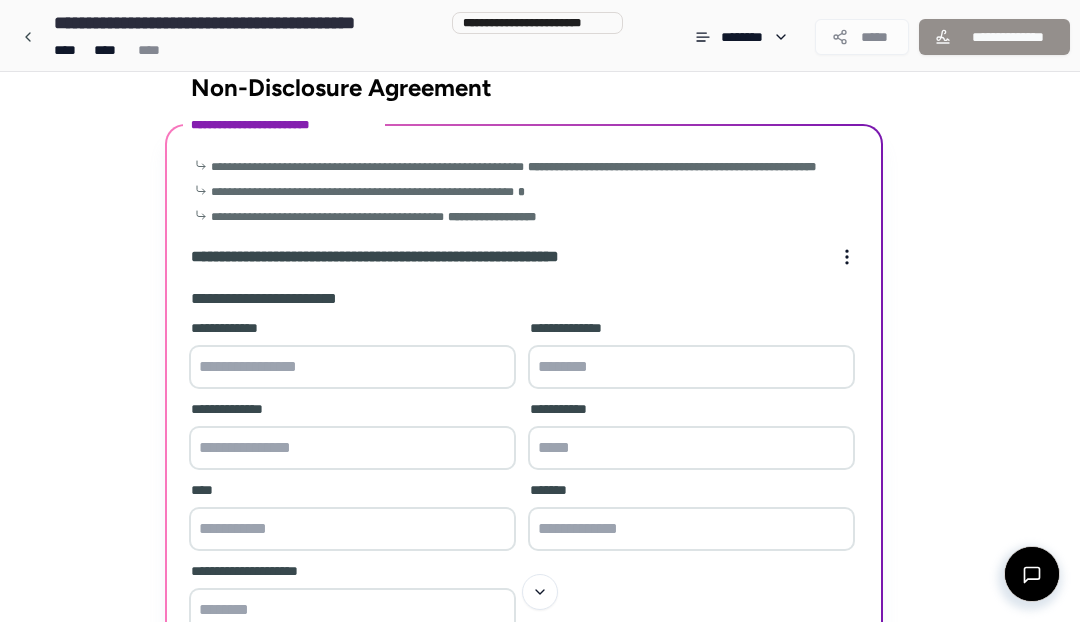 click at bounding box center [352, 367] 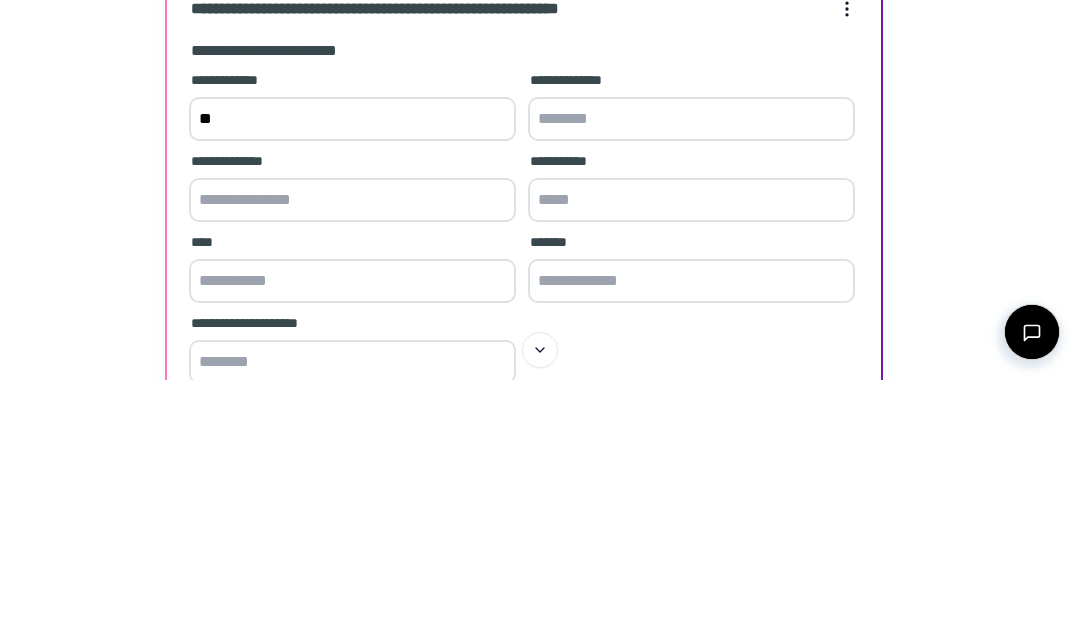 type on "*" 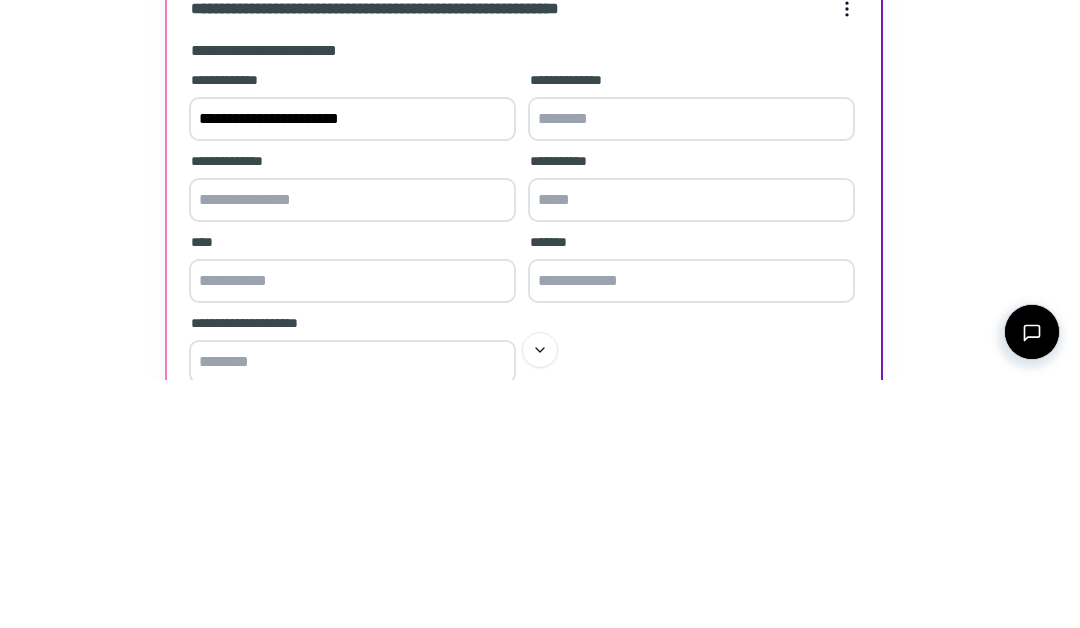 type on "**********" 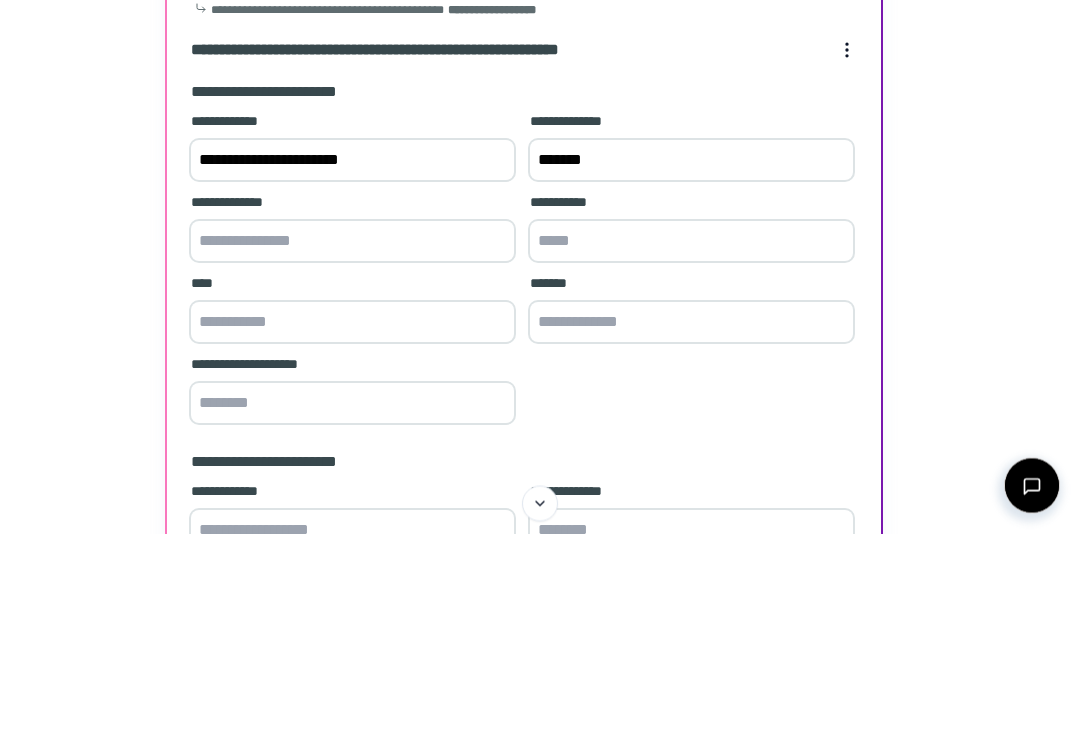 type on "*******" 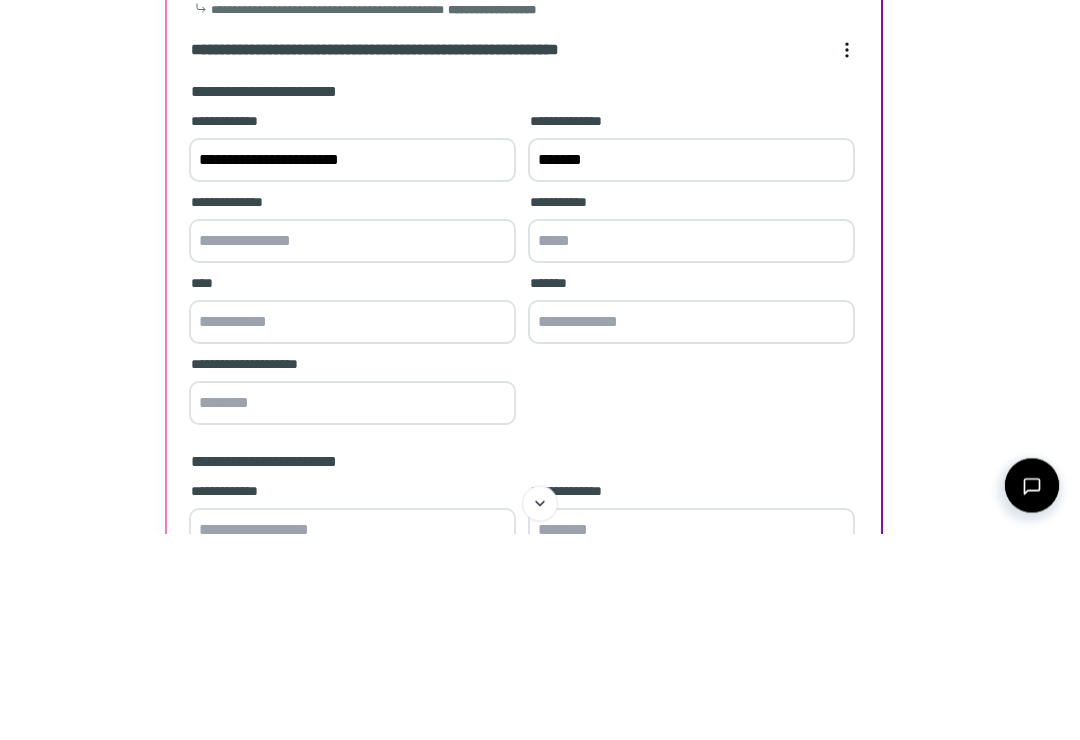 type on "*" 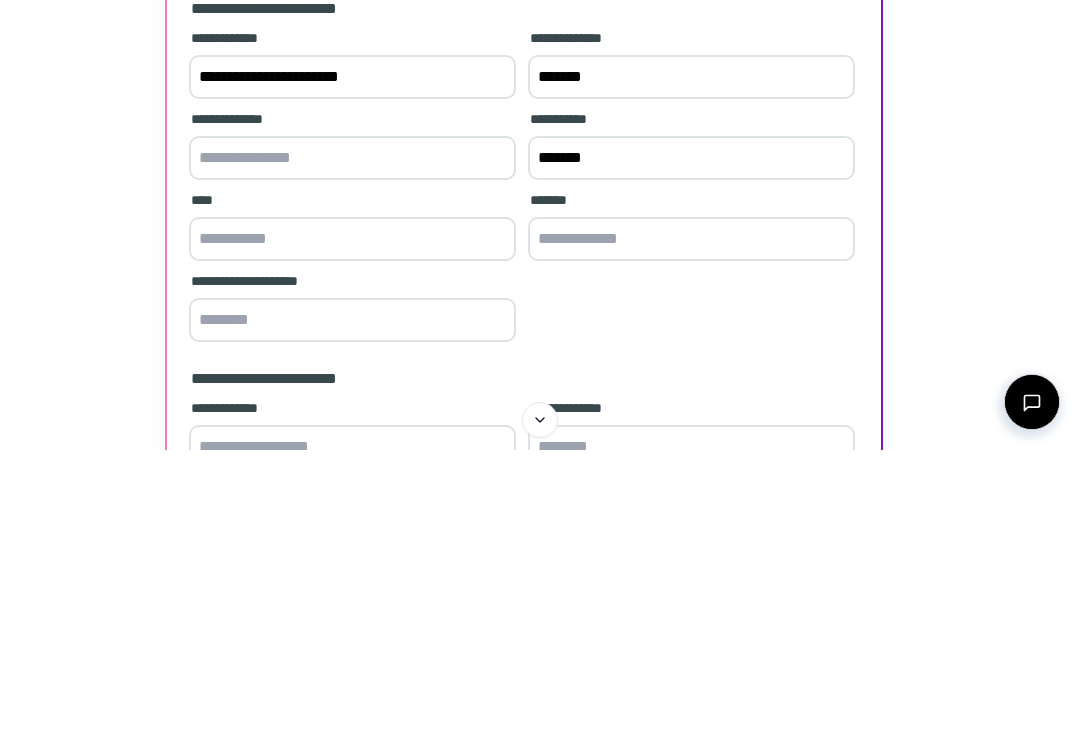 type on "*******" 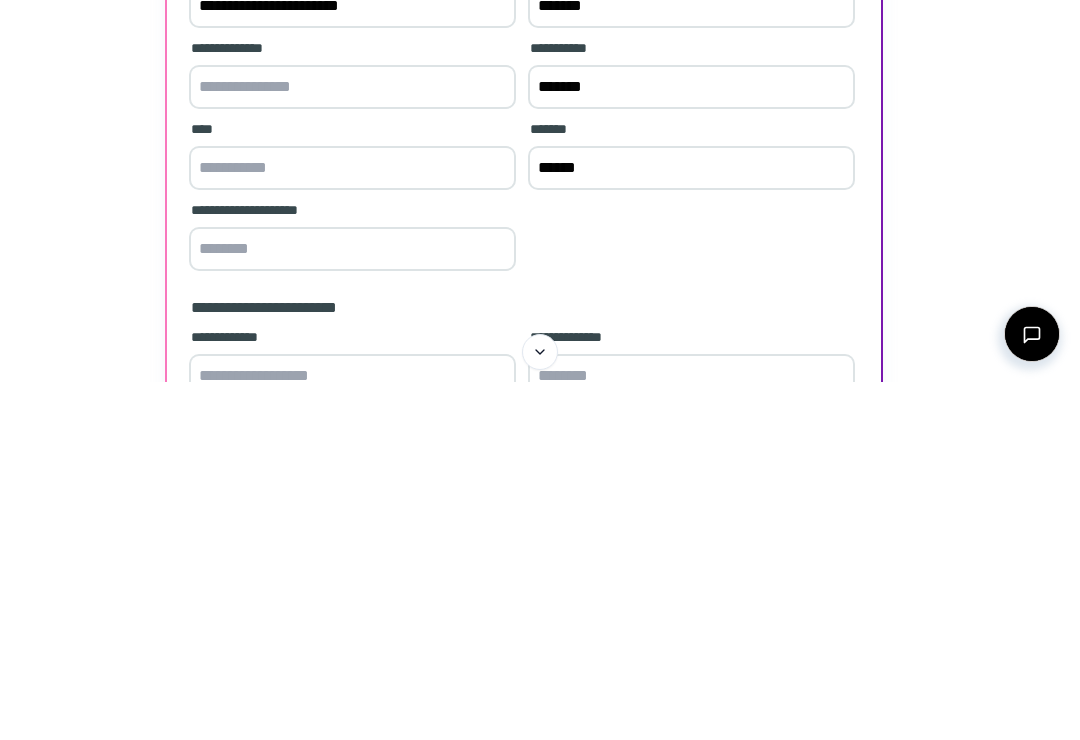 scroll, scrollTop: 55, scrollLeft: 0, axis: vertical 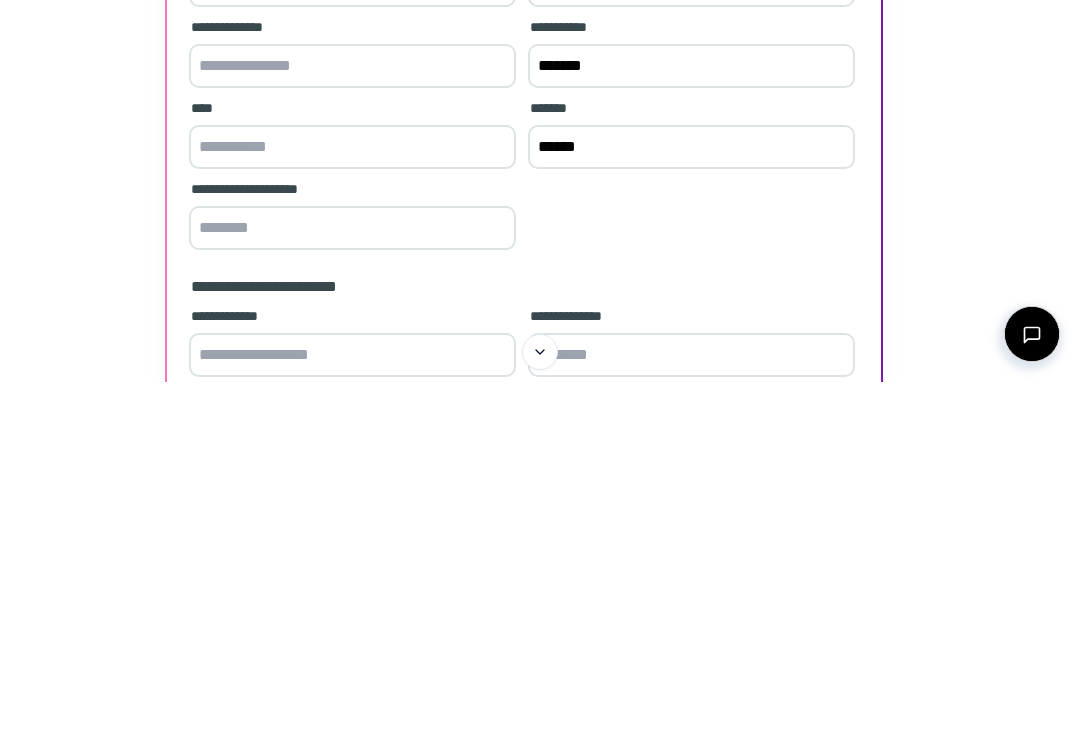 type on "******" 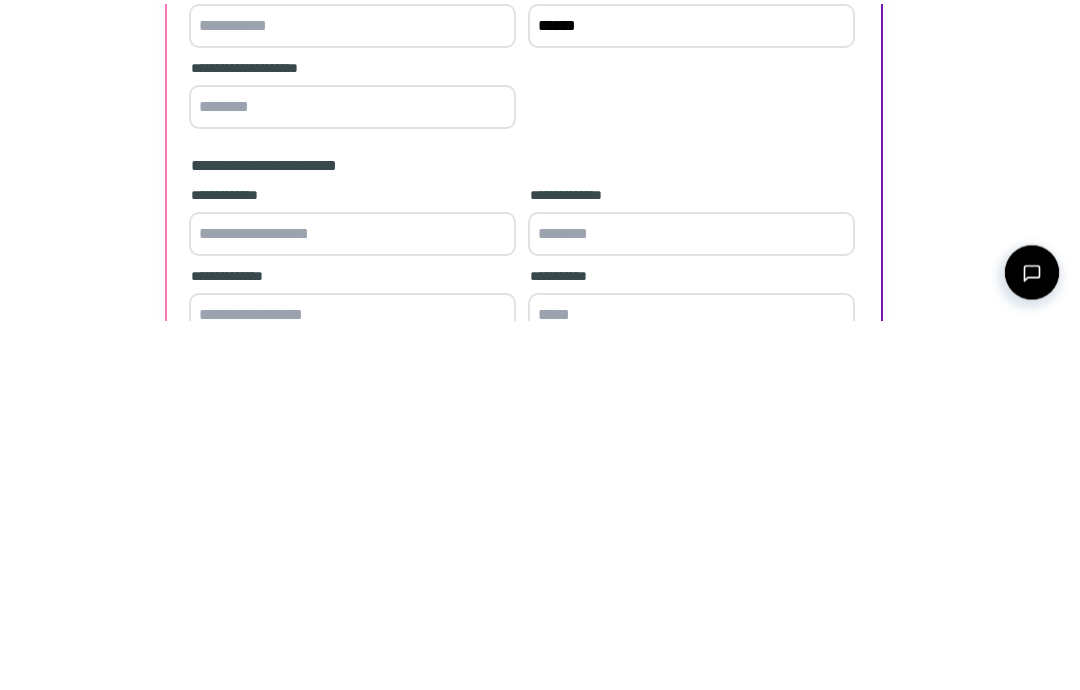 scroll, scrollTop: 177, scrollLeft: 0, axis: vertical 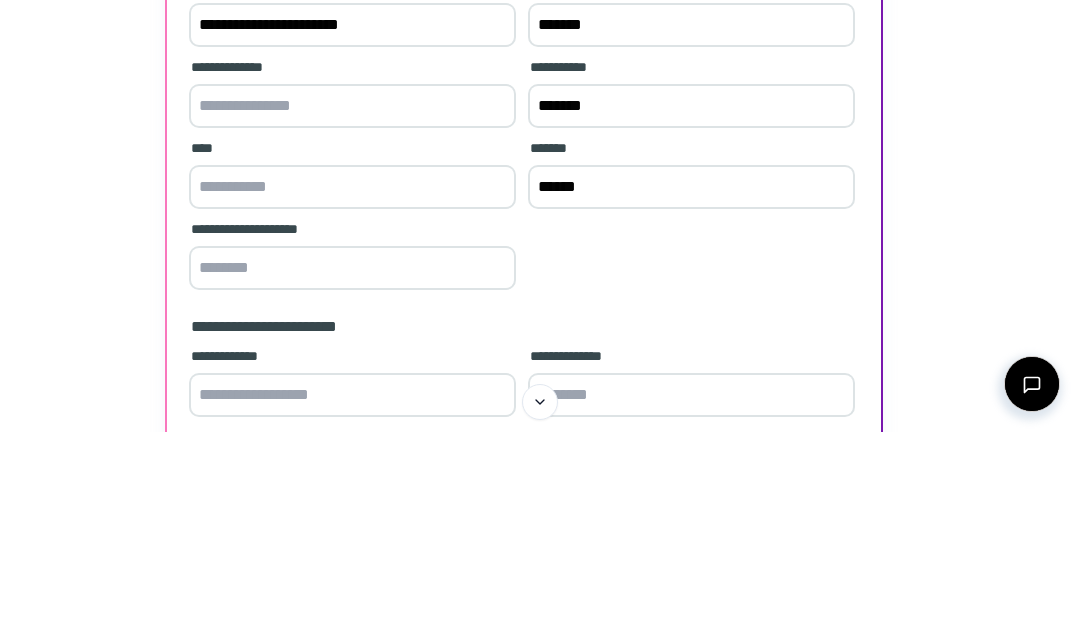 click at bounding box center (352, 302) 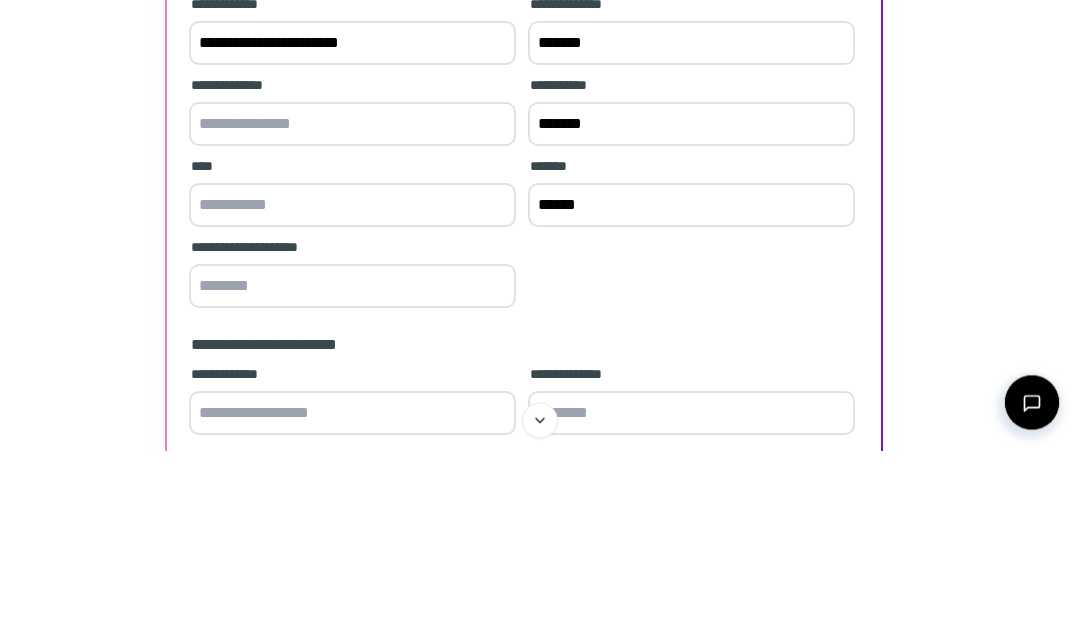 click at bounding box center (352, 383) 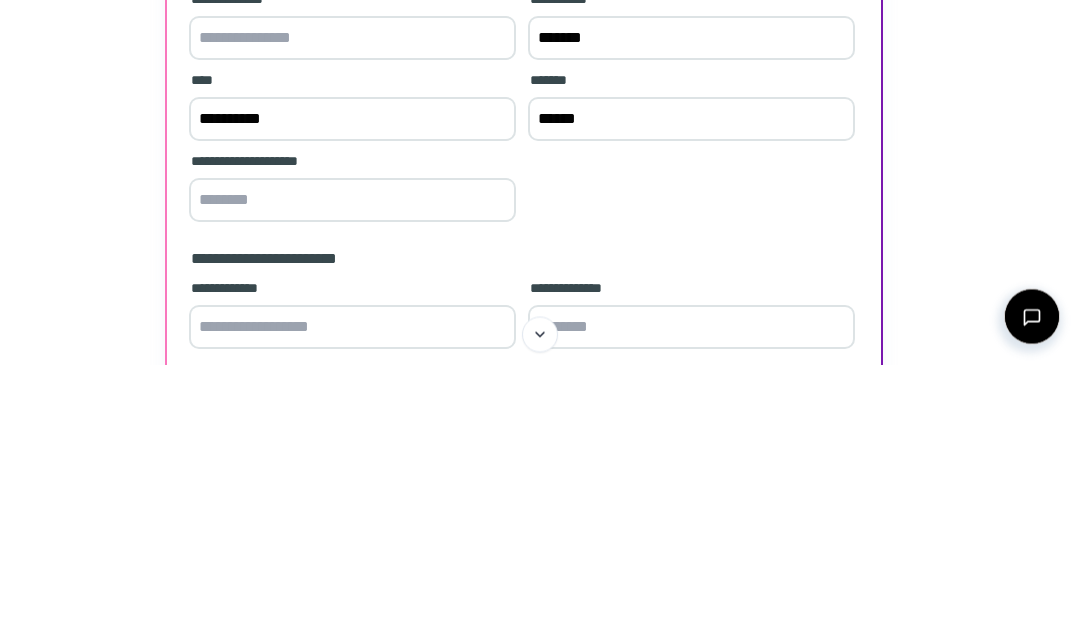 click at bounding box center (352, 302) 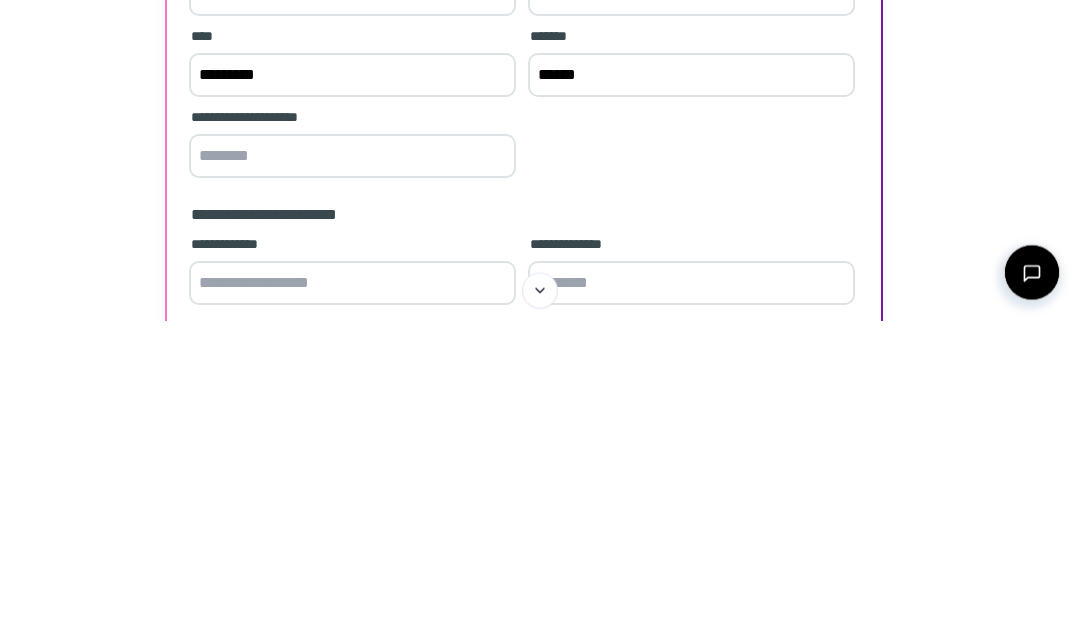 click on "*********" at bounding box center [352, 383] 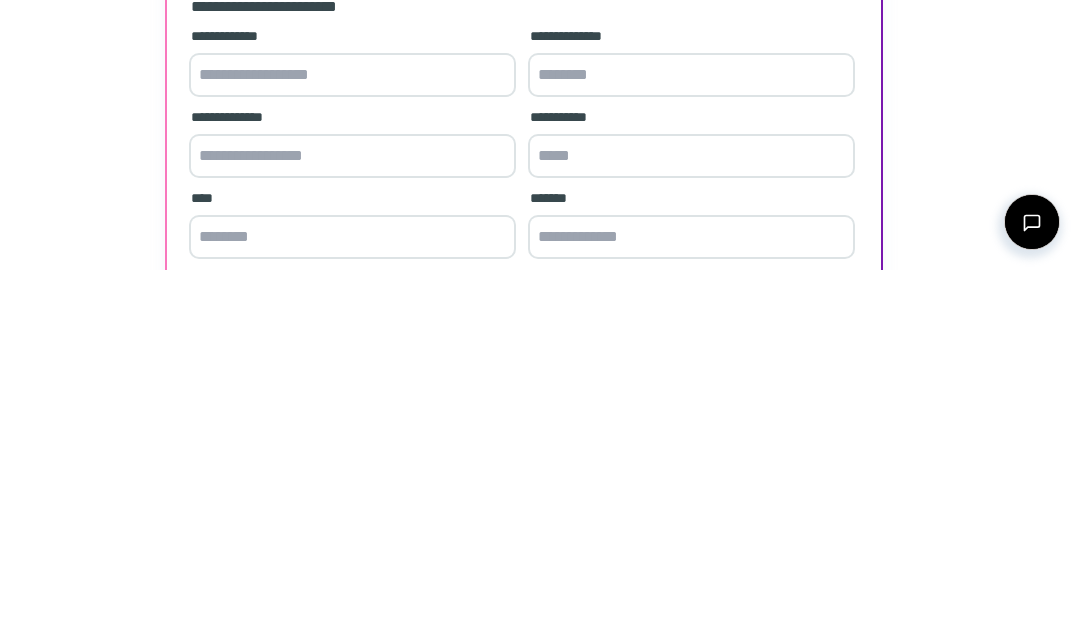 scroll, scrollTop: 337, scrollLeft: 0, axis: vertical 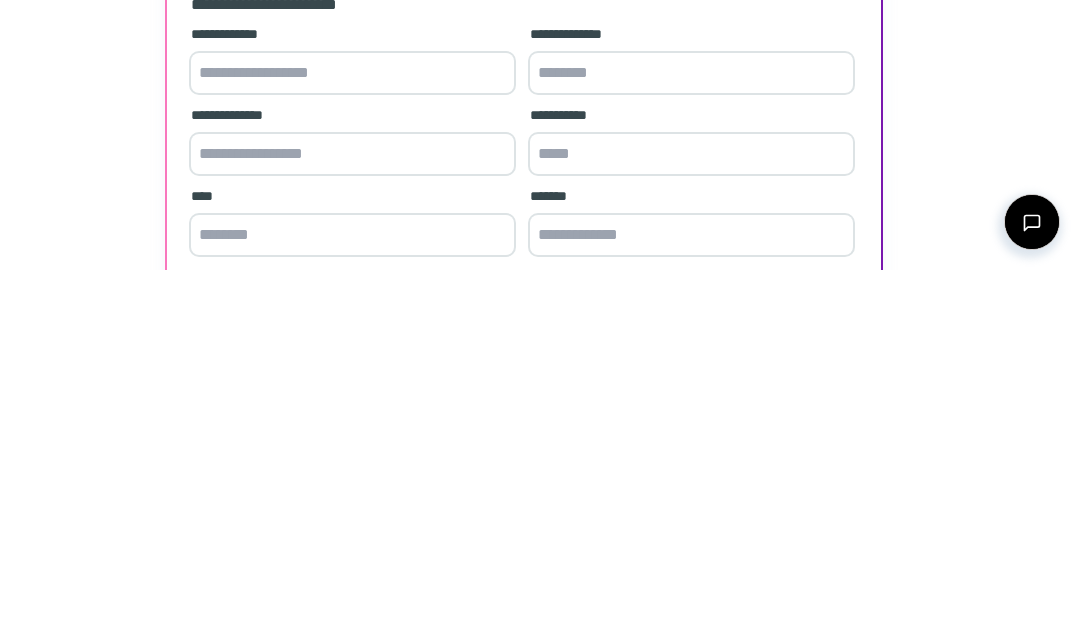 click at bounding box center (352, 431) 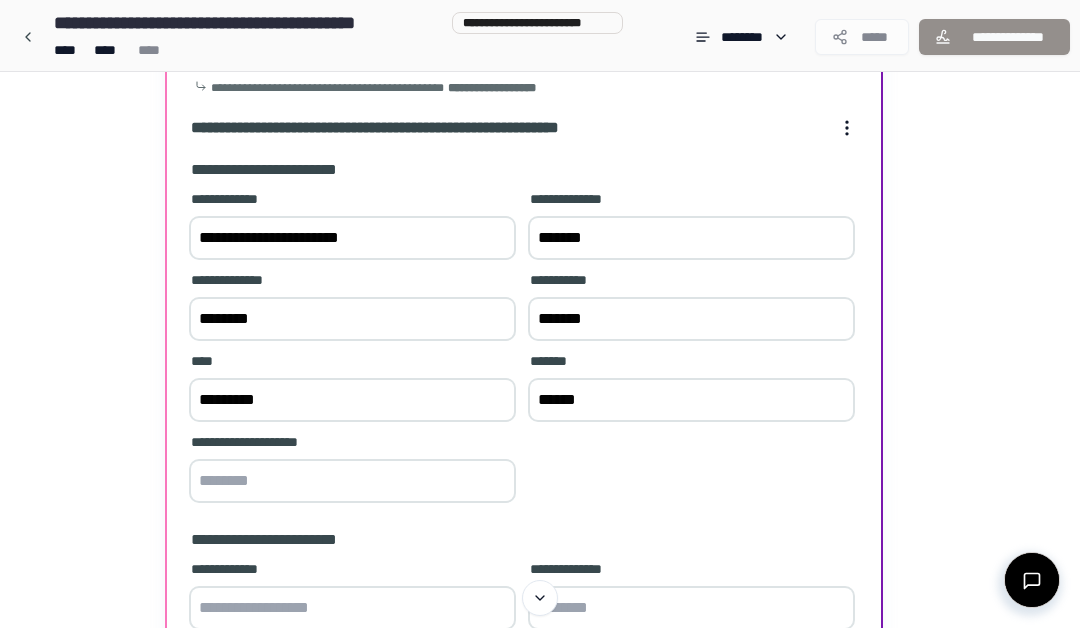 scroll, scrollTop: 157, scrollLeft: 0, axis: vertical 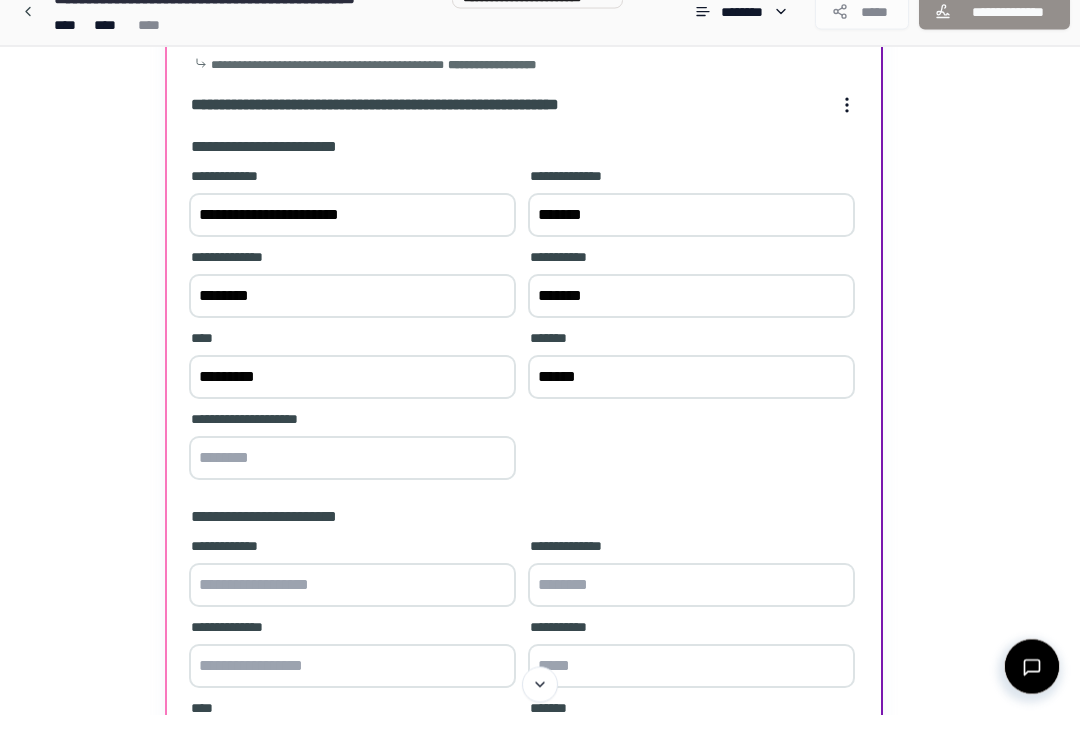 click on "********" at bounding box center [352, 322] 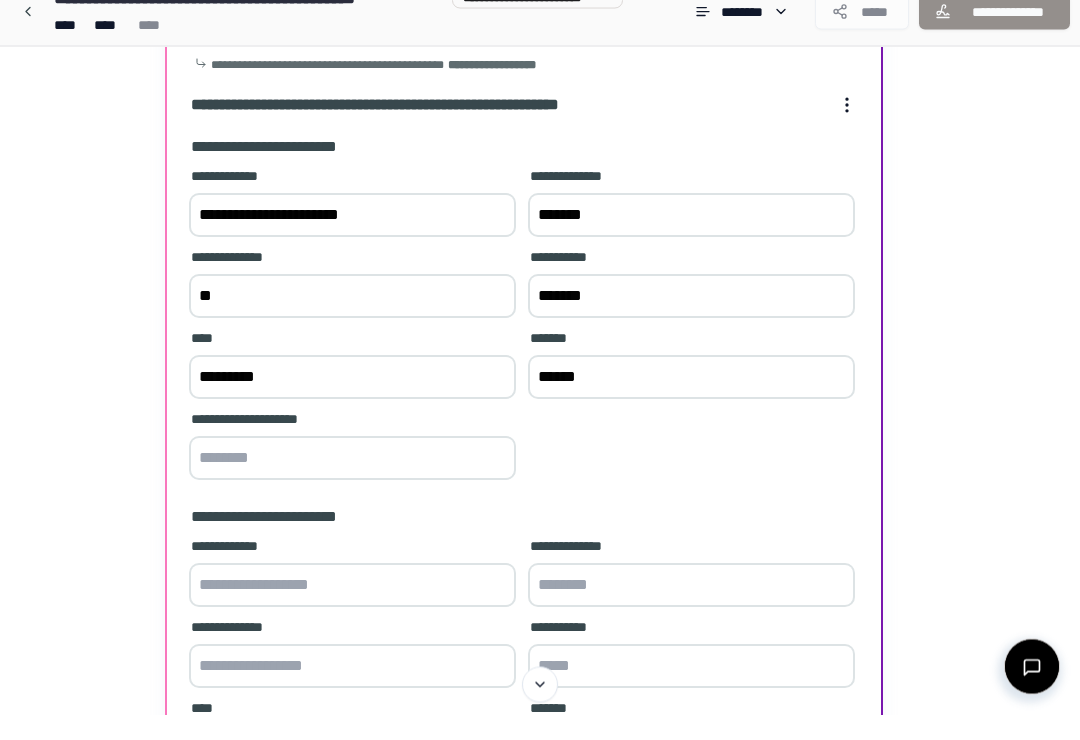 type on "*" 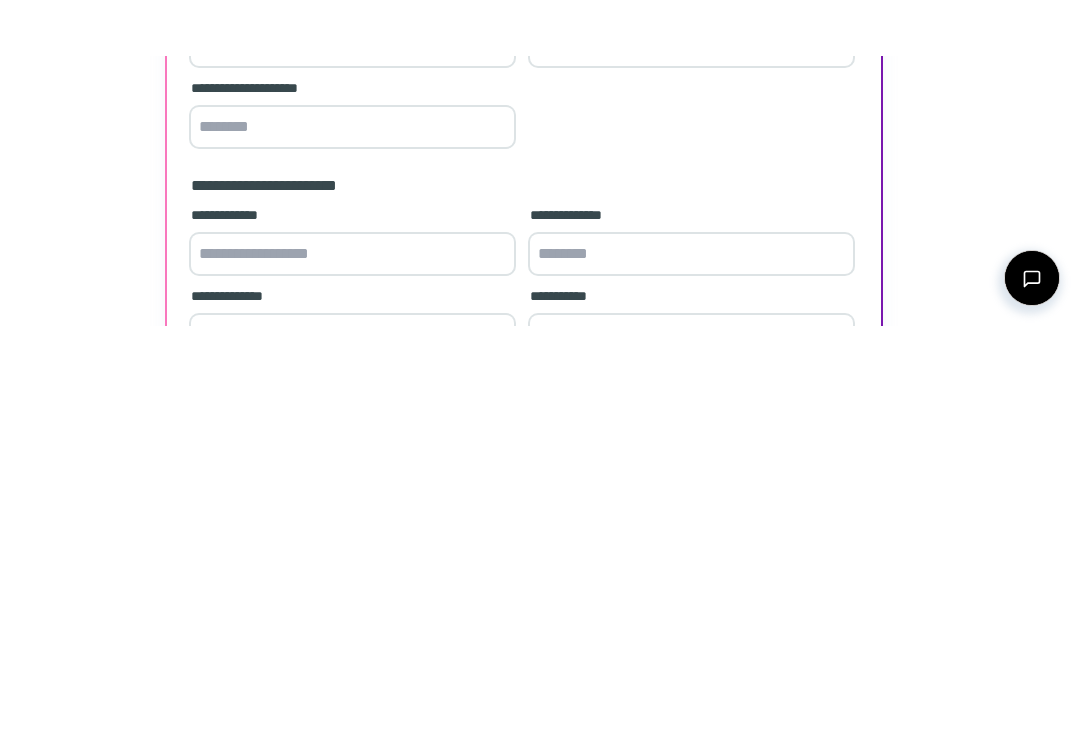 scroll, scrollTop: 250, scrollLeft: 0, axis: vertical 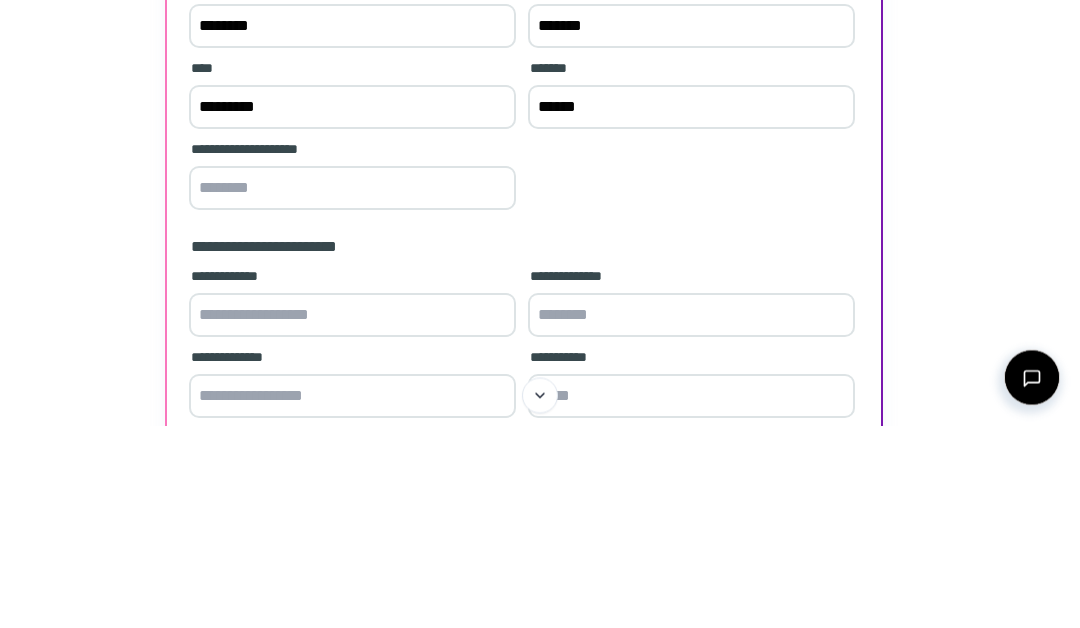 type on "********" 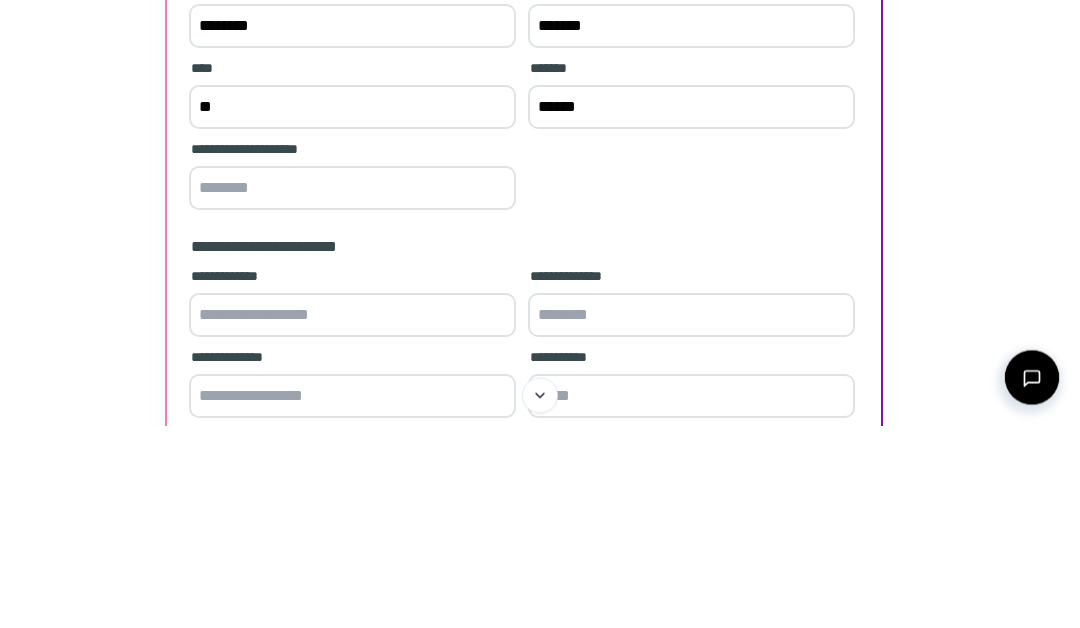 type on "*" 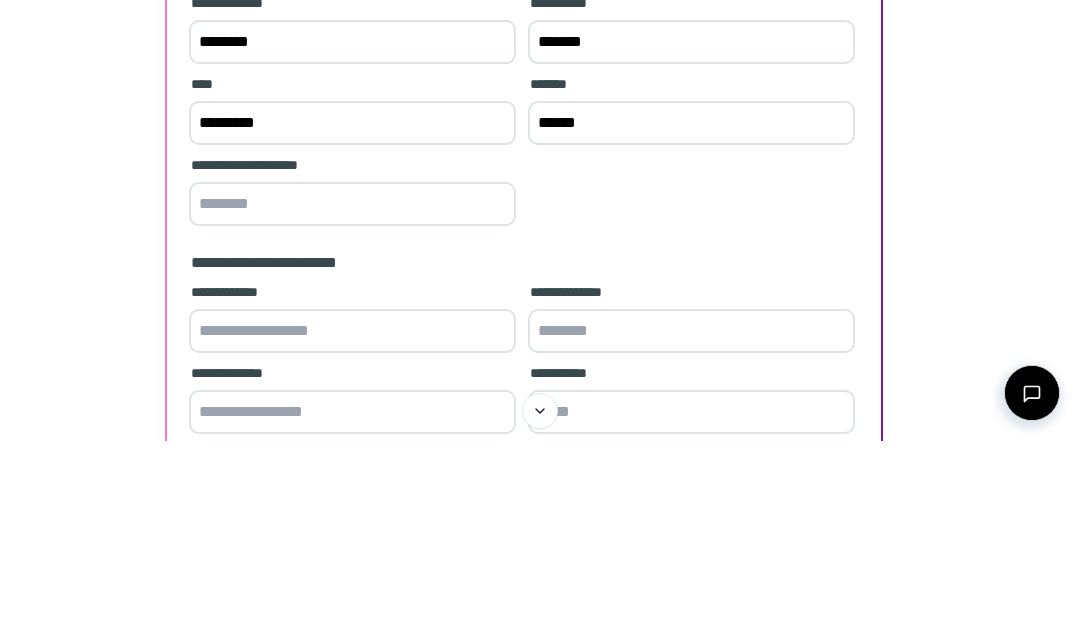 click on "*******" at bounding box center (691, 229) 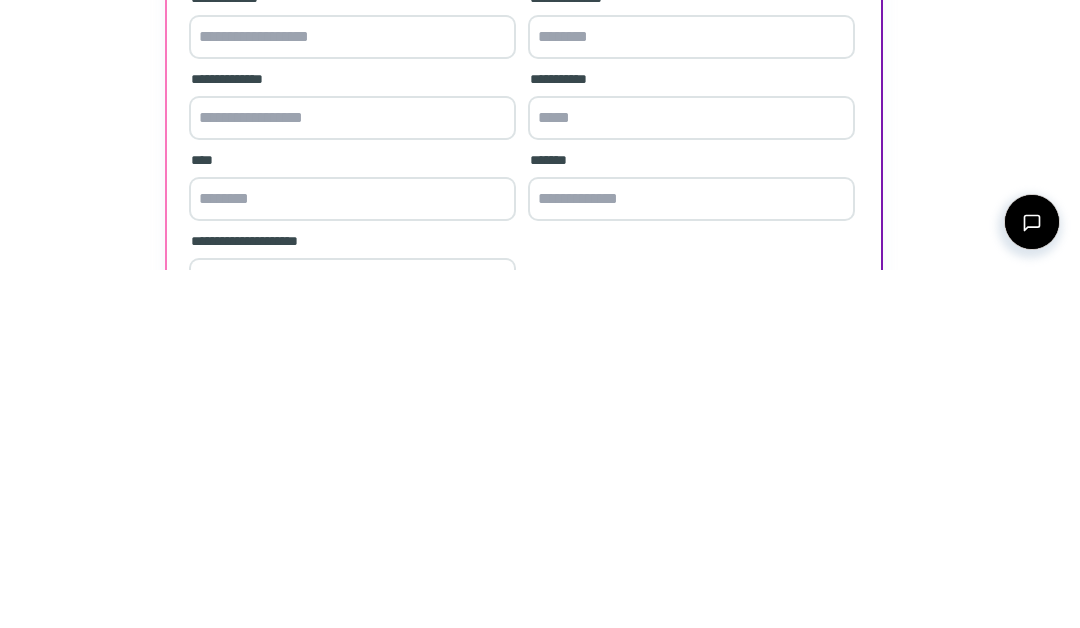 scroll, scrollTop: 374, scrollLeft: 0, axis: vertical 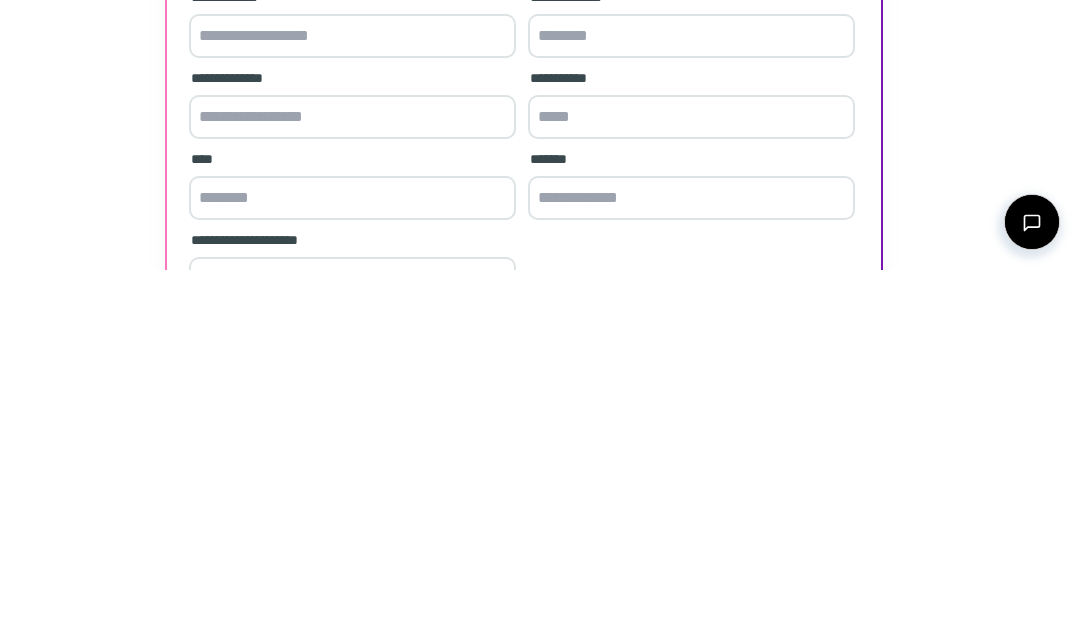 click at bounding box center [352, 394] 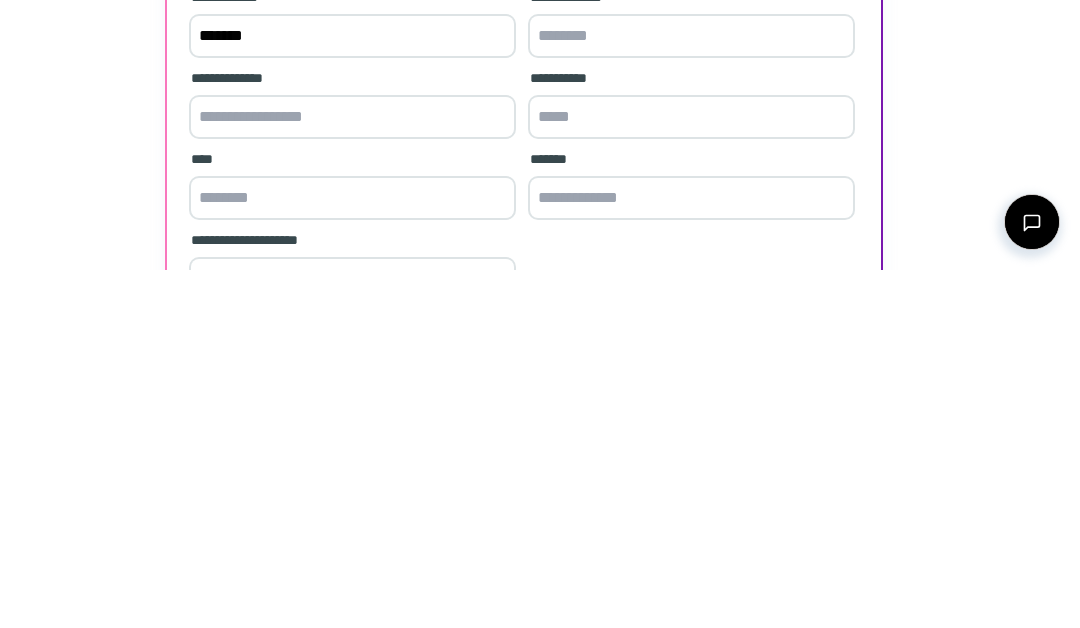 type on "*******" 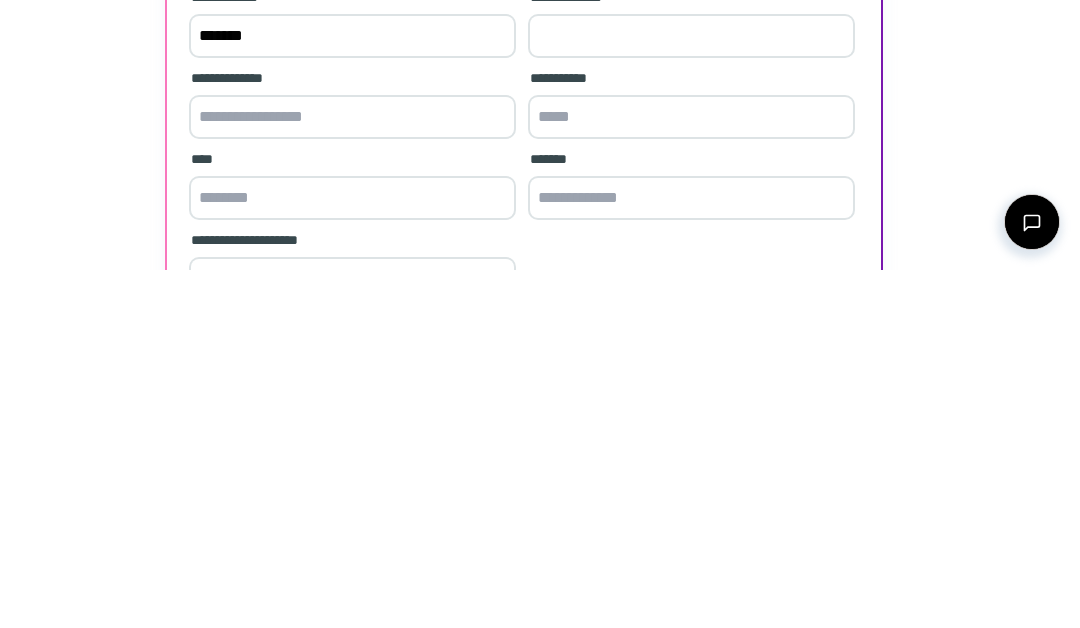 scroll, scrollTop: 0, scrollLeft: 0, axis: both 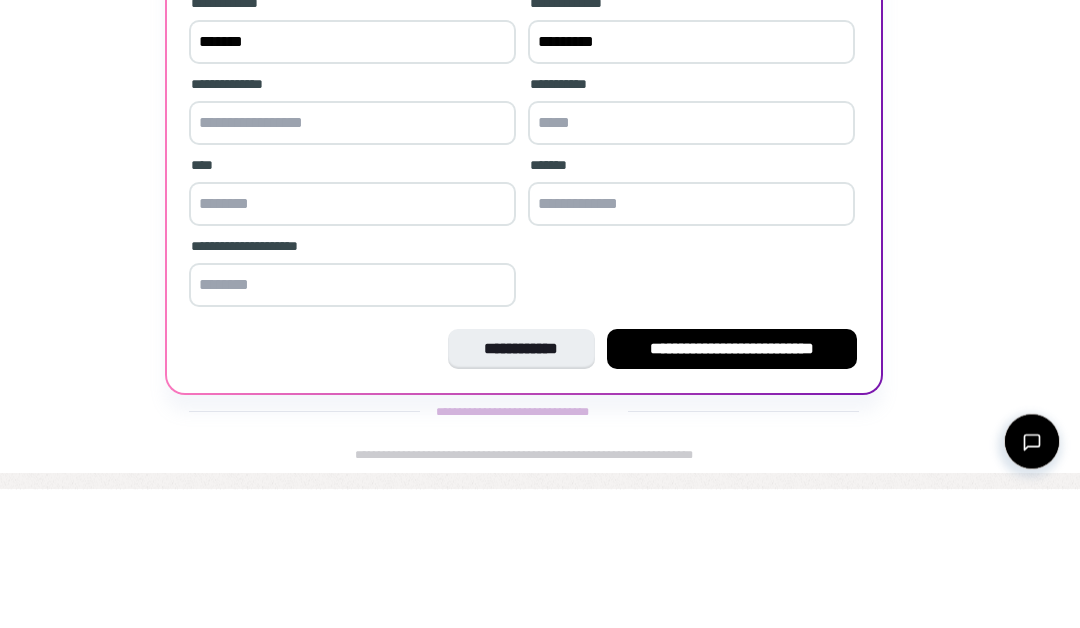 type on "*********" 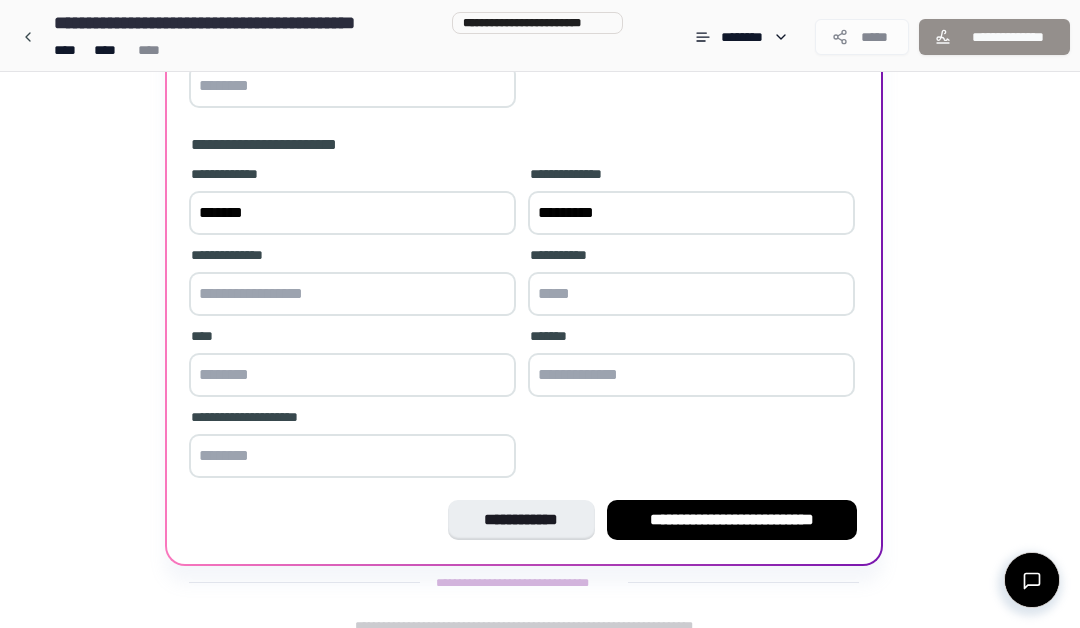 scroll, scrollTop: 553, scrollLeft: 0, axis: vertical 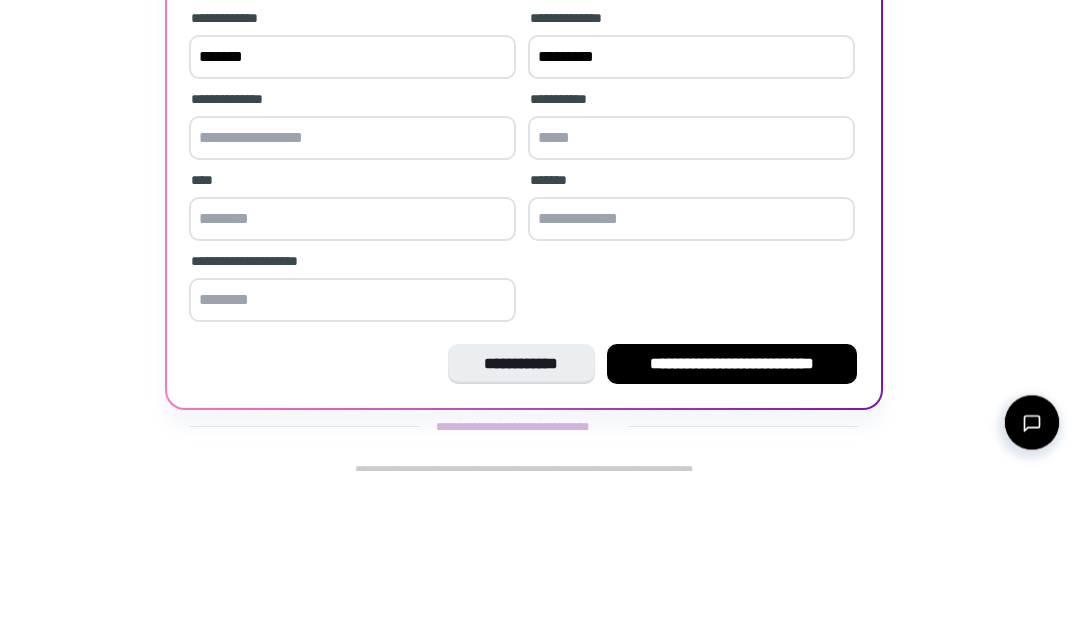 click on "*******" at bounding box center (352, 215) 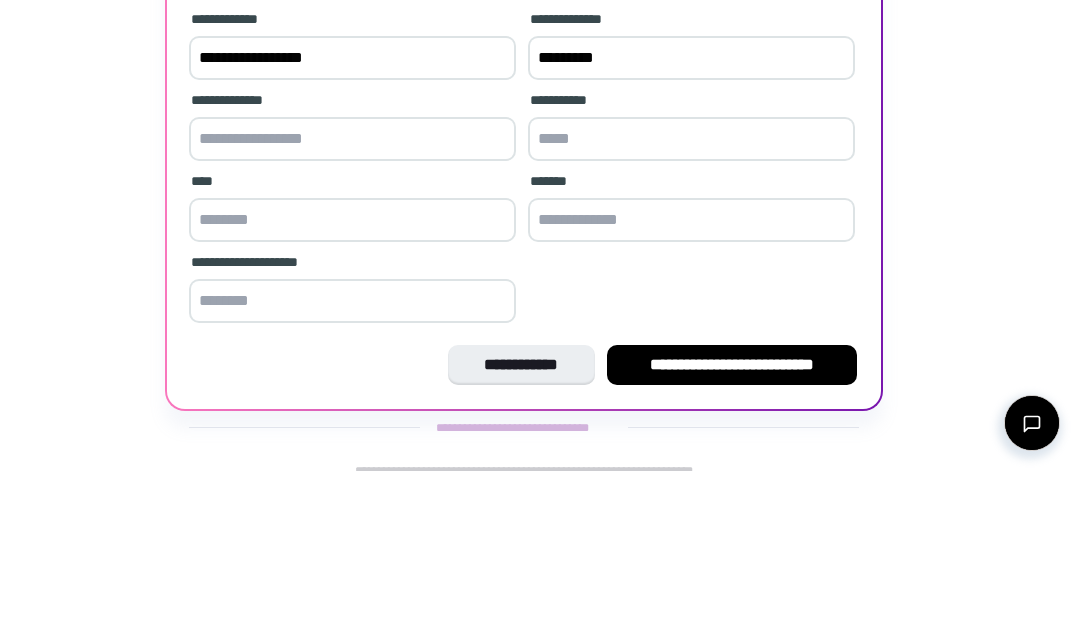 type on "**********" 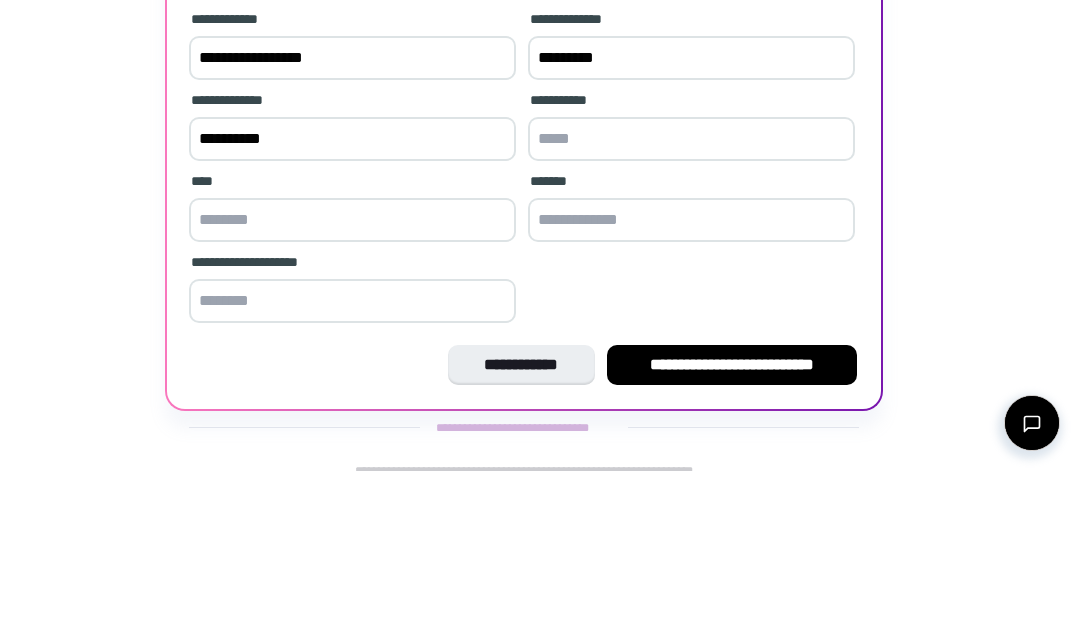 type on "**********" 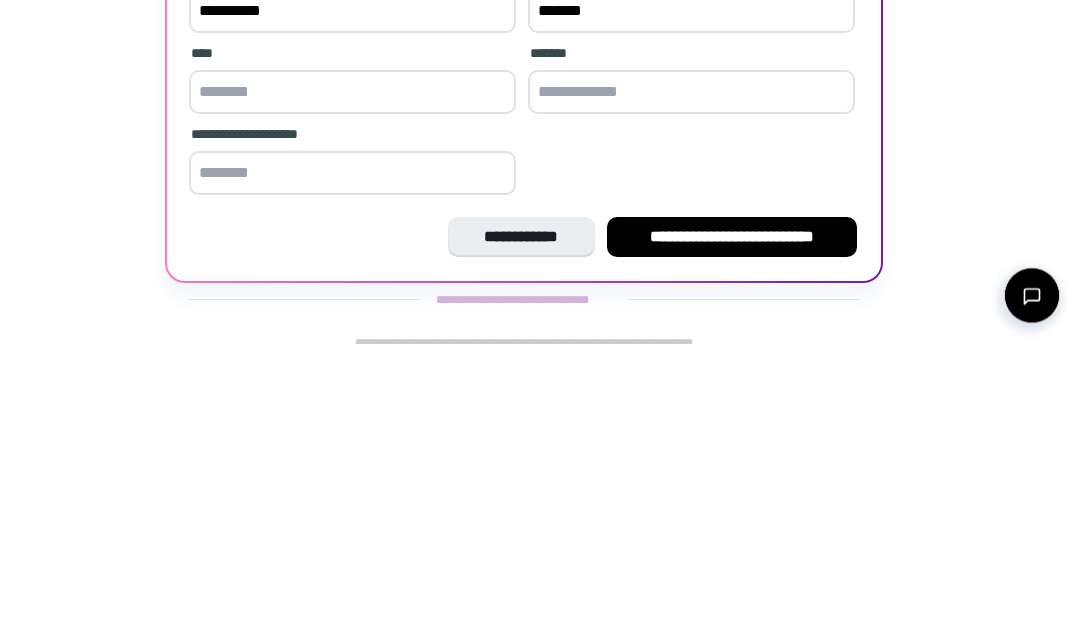 click at bounding box center [691, 377] 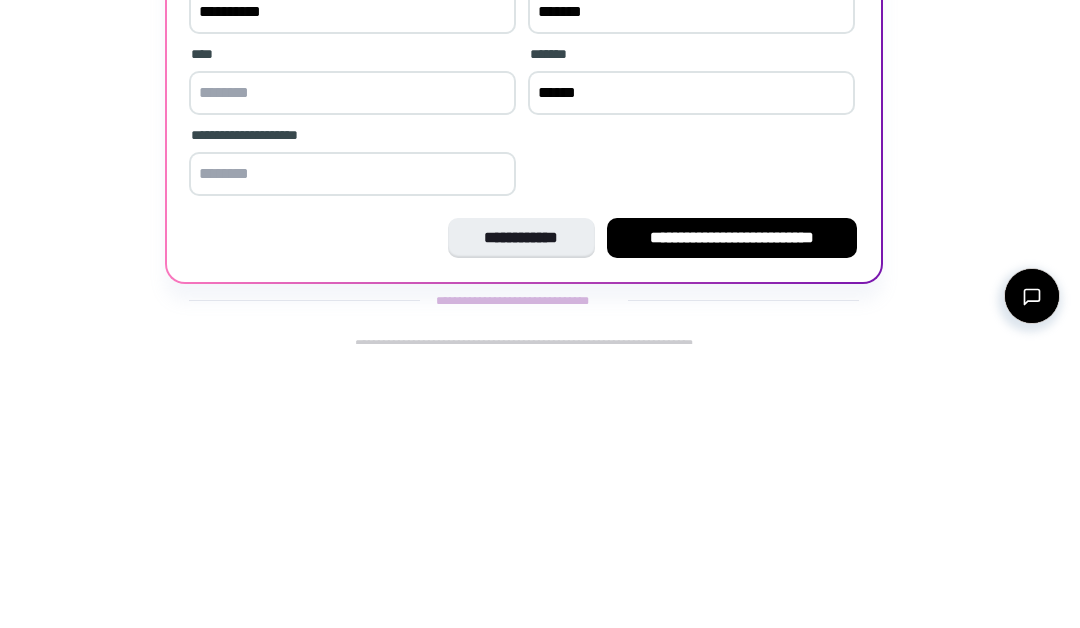 type on "******" 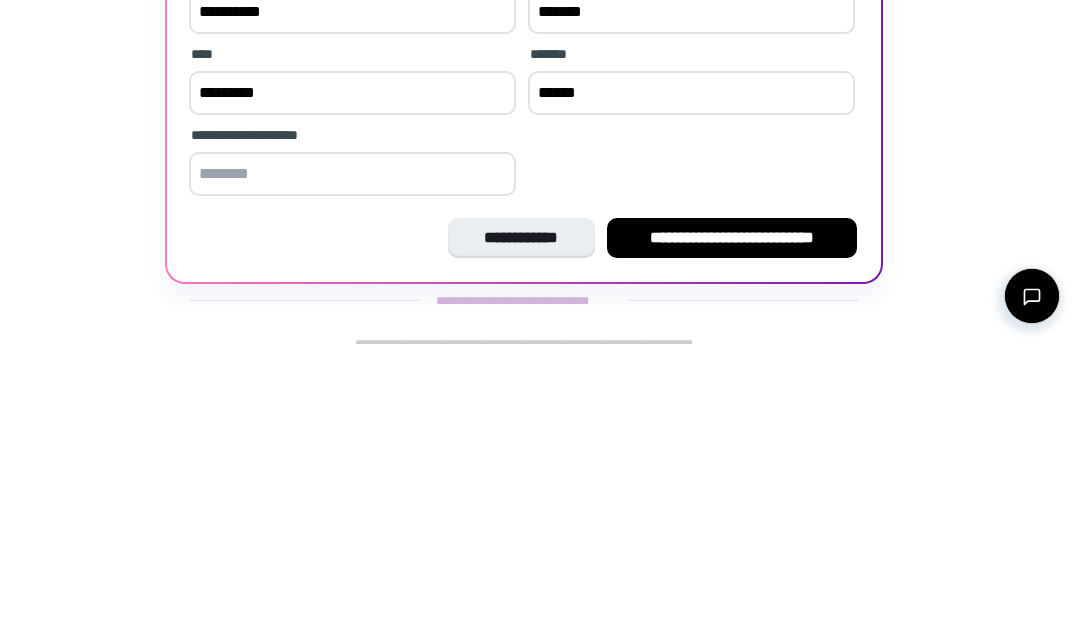click at bounding box center (352, 458) 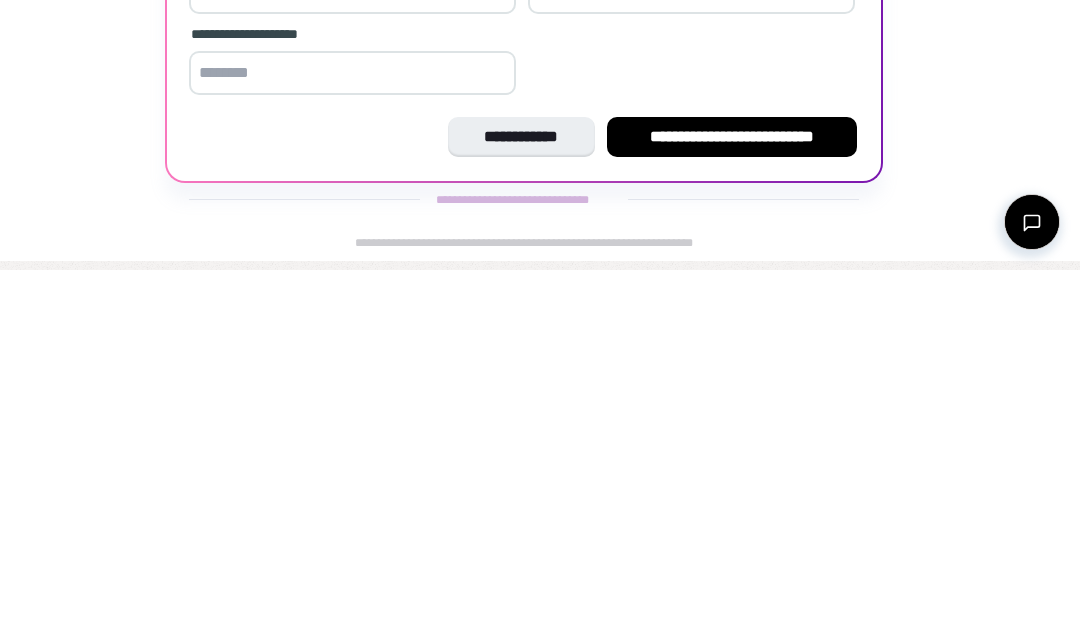 scroll, scrollTop: 587, scrollLeft: 0, axis: vertical 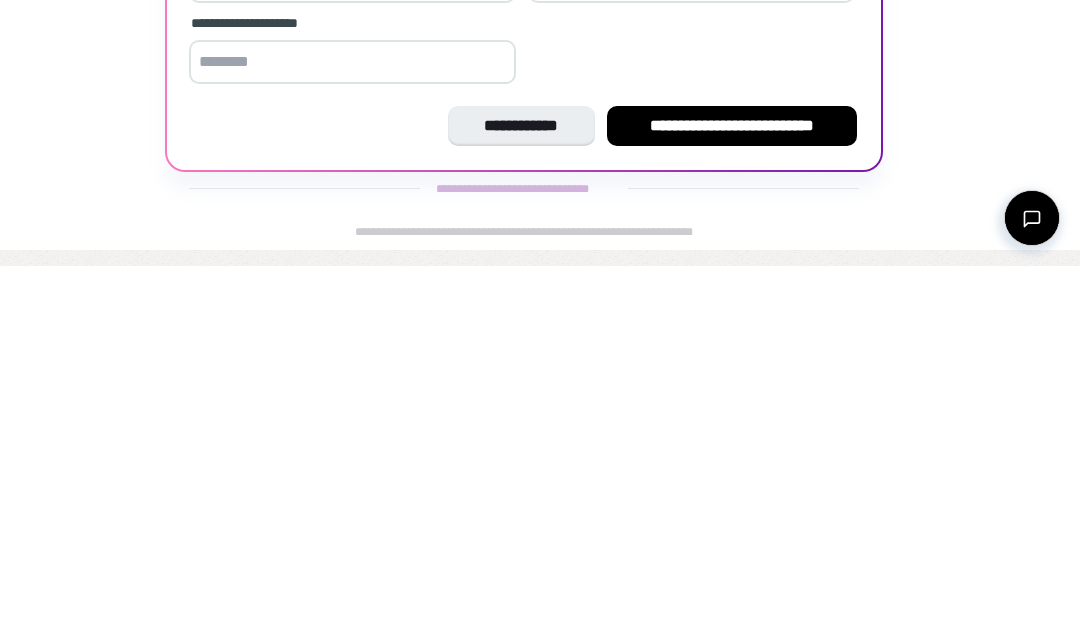 click on "**********" at bounding box center [732, 488] 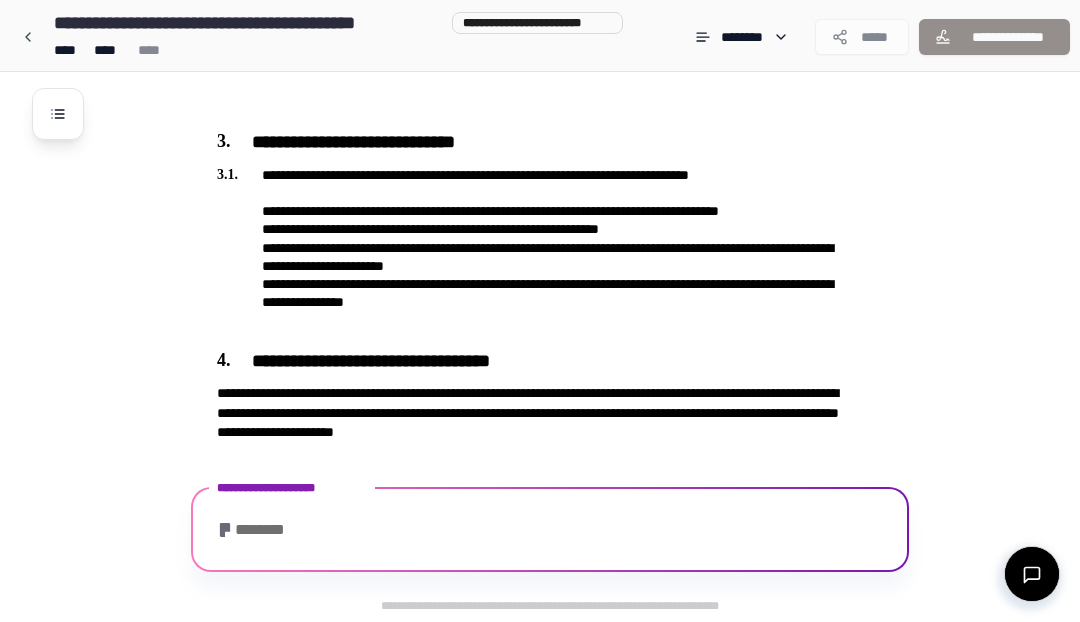 scroll, scrollTop: 885, scrollLeft: 0, axis: vertical 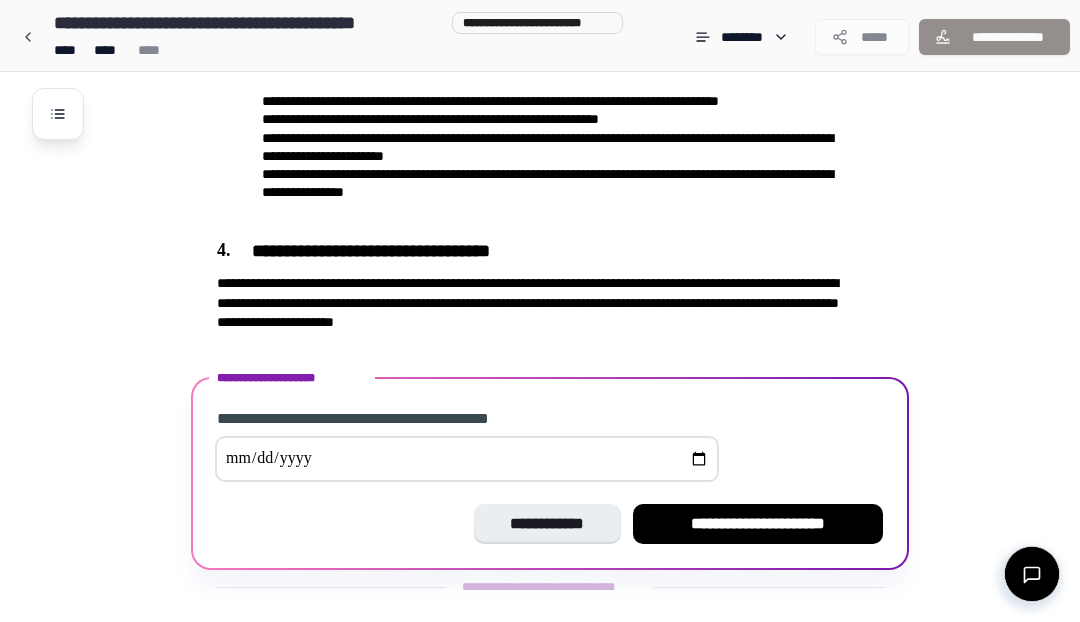 click on "**********" at bounding box center (566, -83) 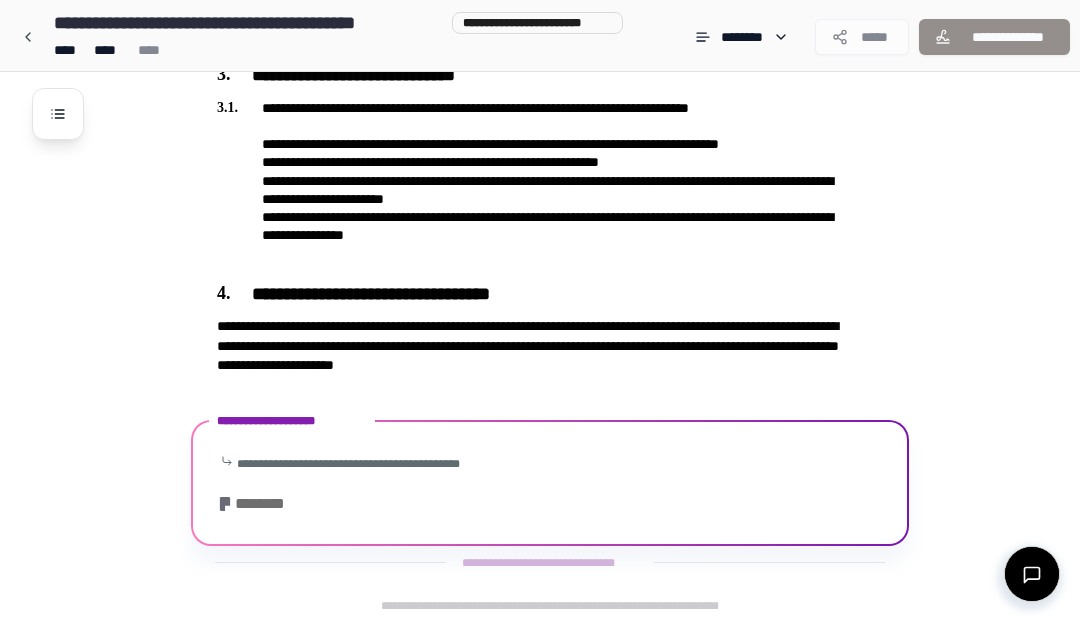 click on "**********" at bounding box center (540, -73) 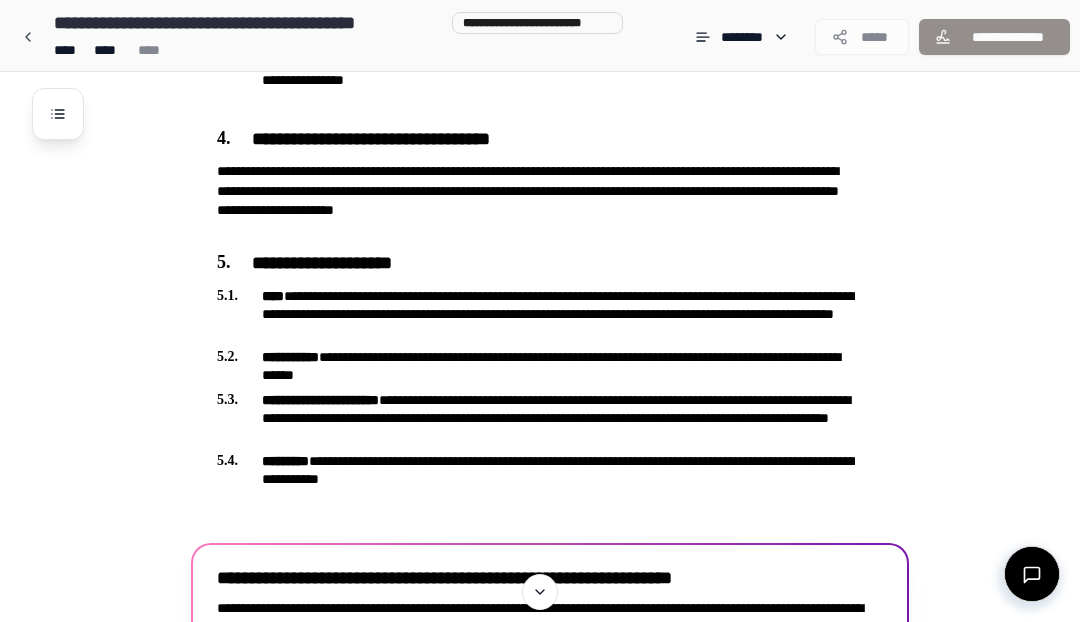 scroll, scrollTop: 1192, scrollLeft: 0, axis: vertical 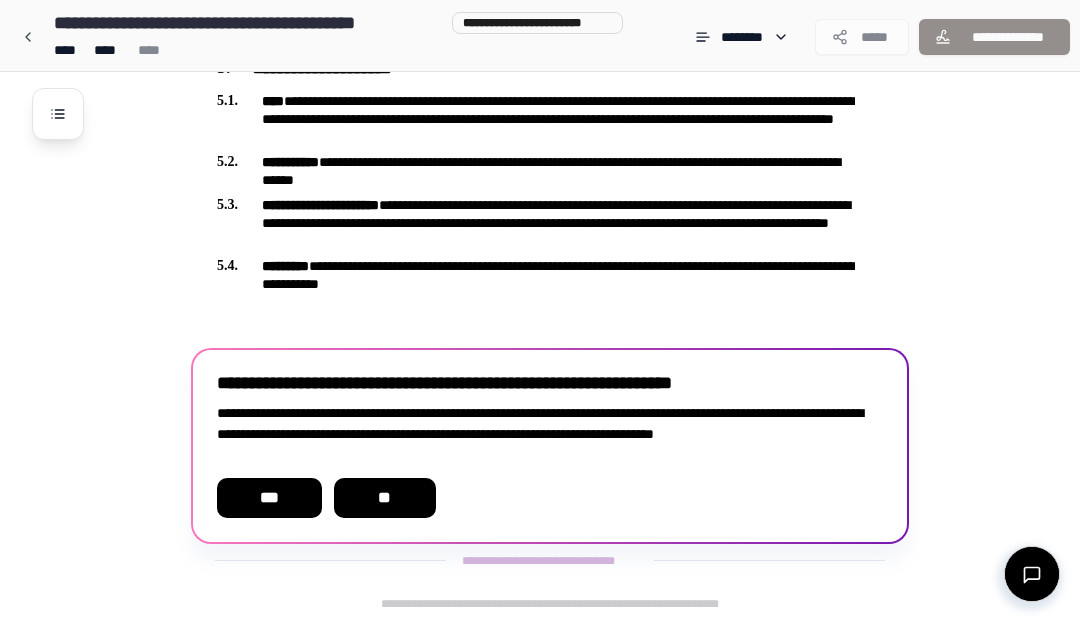 click on "**" at bounding box center (385, 498) 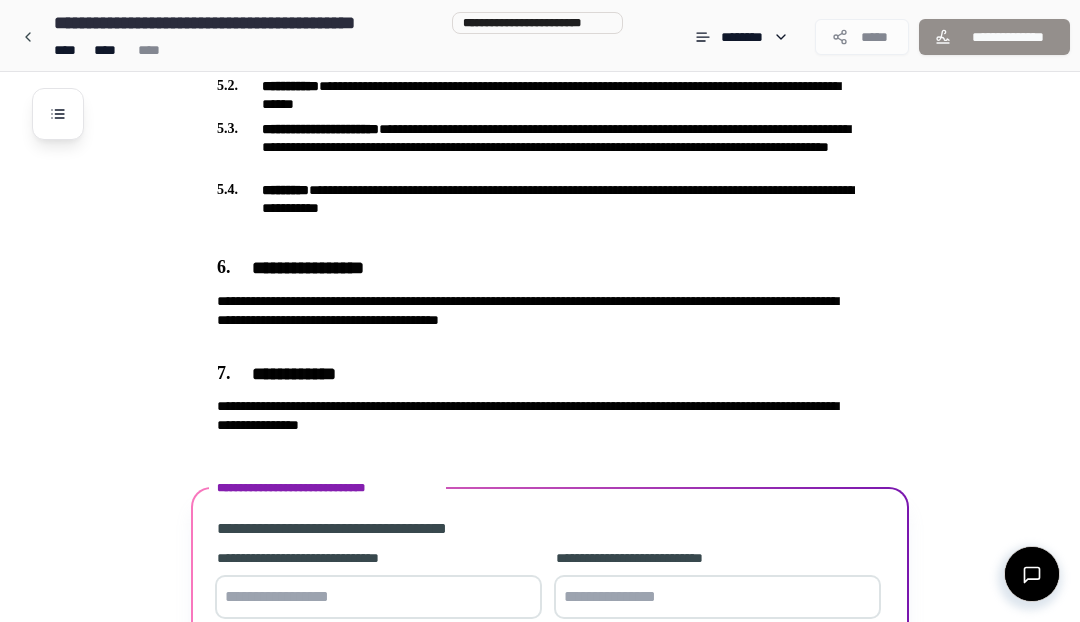 scroll, scrollTop: 1431, scrollLeft: 0, axis: vertical 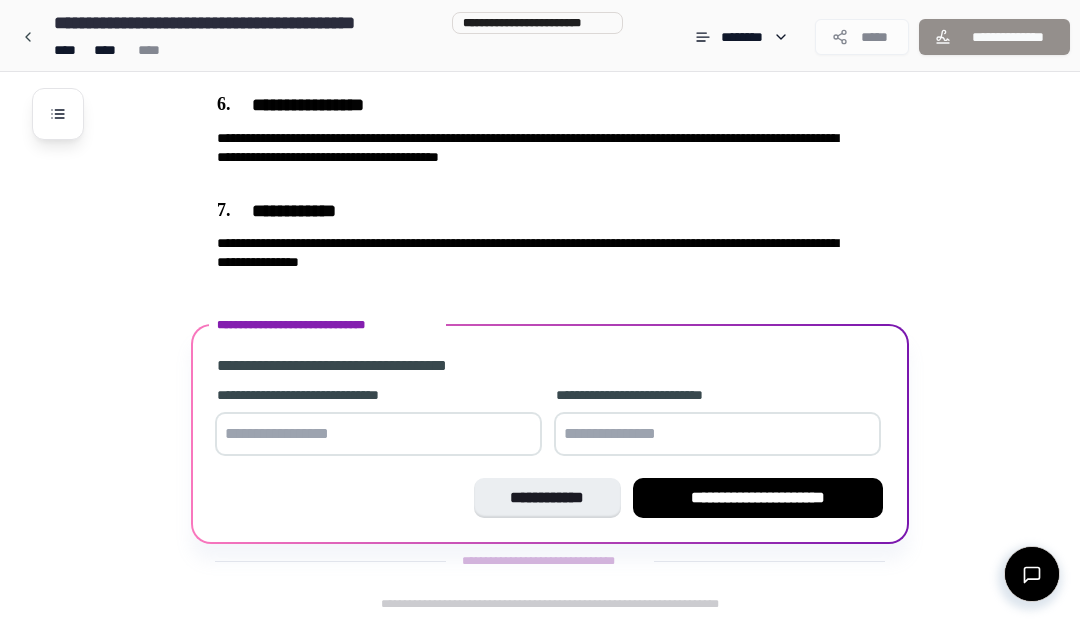click at bounding box center (378, 434) 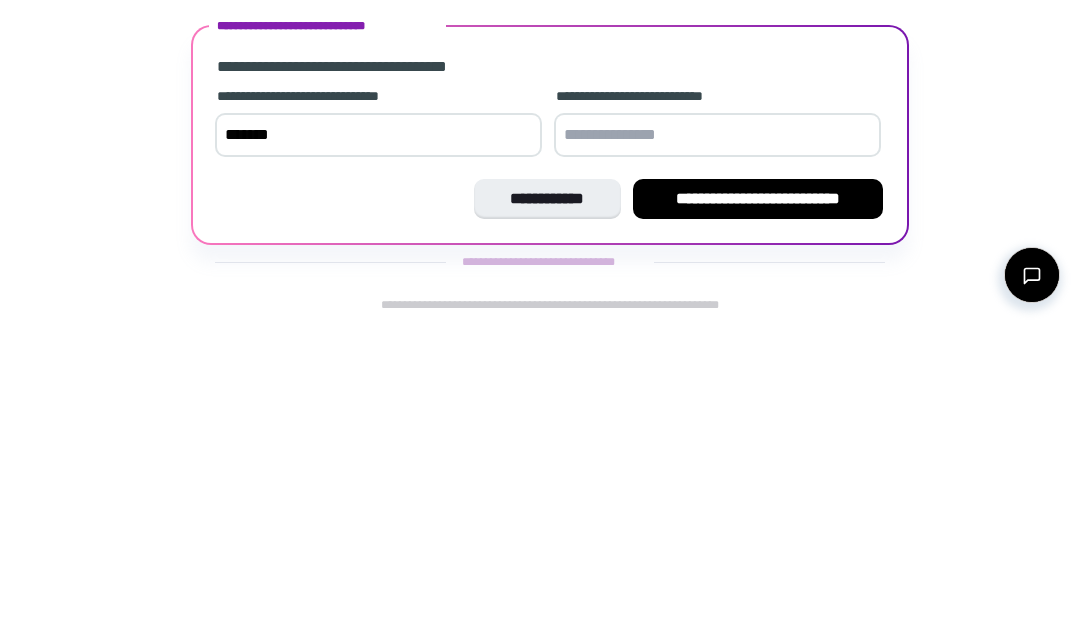 click at bounding box center [717, 440] 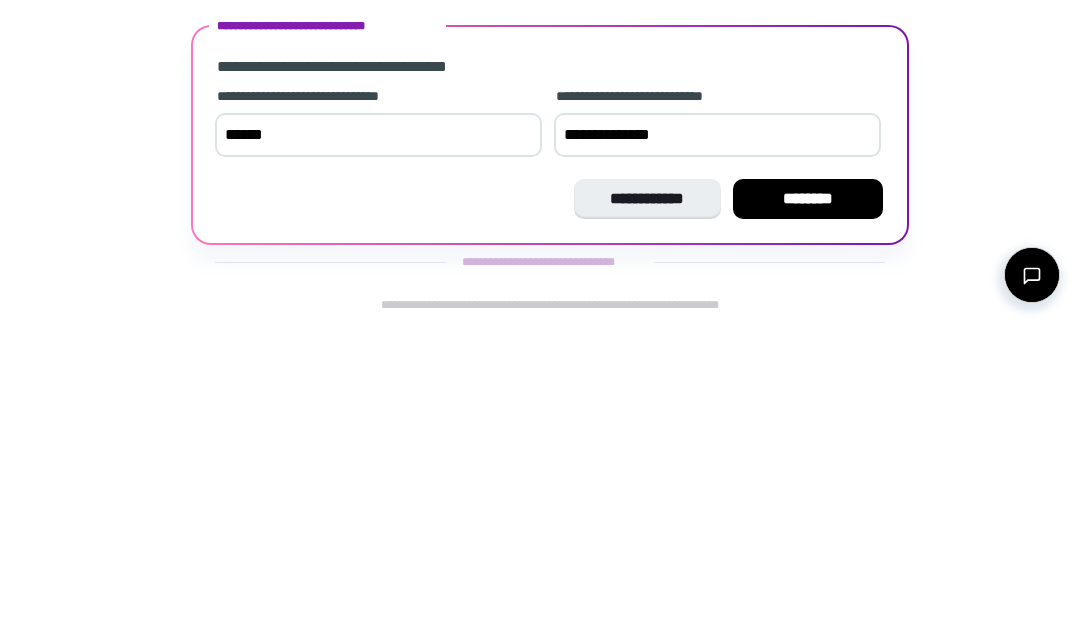 type on "**********" 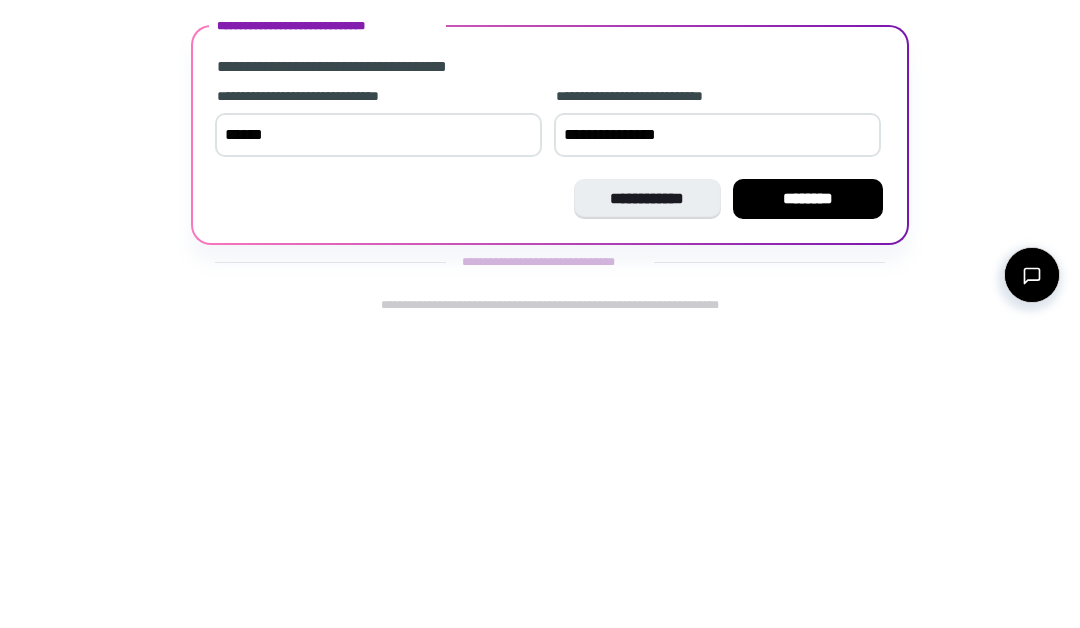 click on "********" at bounding box center [808, 504] 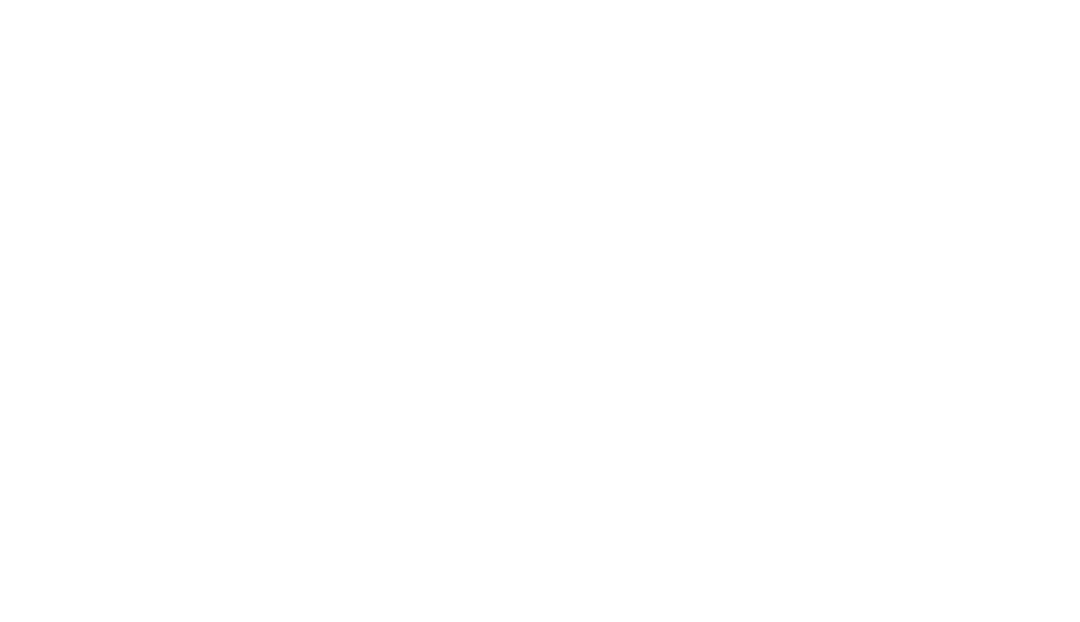 scroll, scrollTop: 1559, scrollLeft: 0, axis: vertical 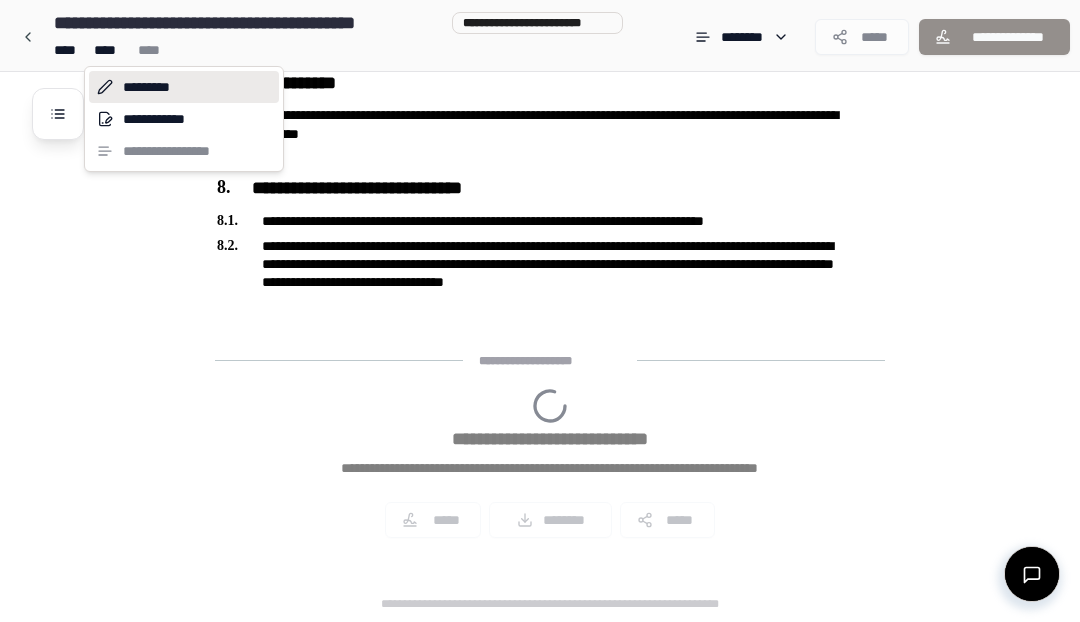 click on "*********" at bounding box center (184, 87) 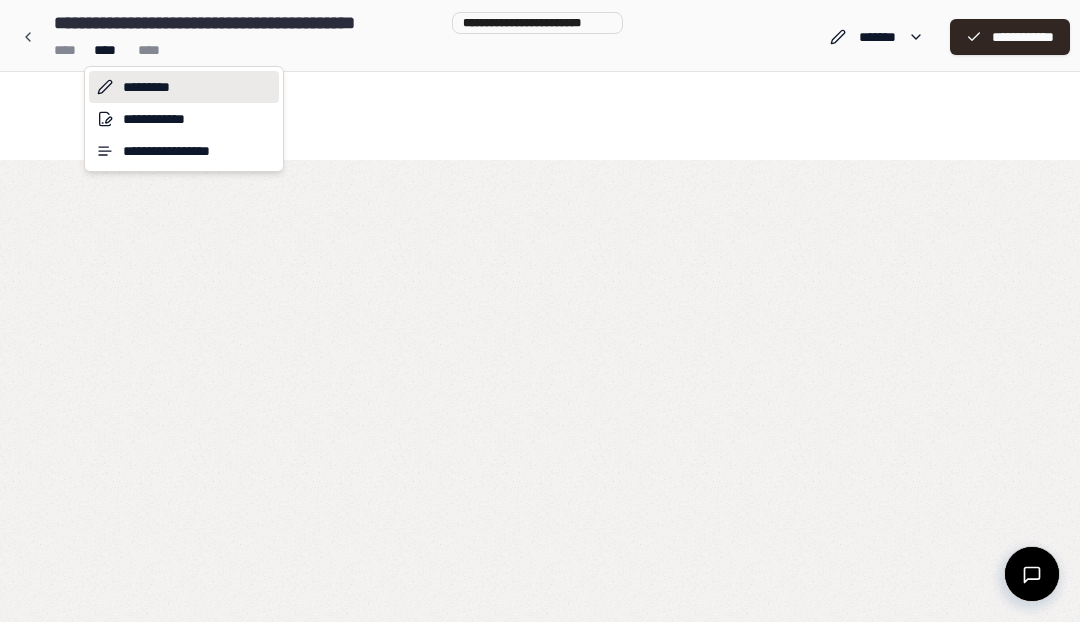 scroll, scrollTop: 0, scrollLeft: 0, axis: both 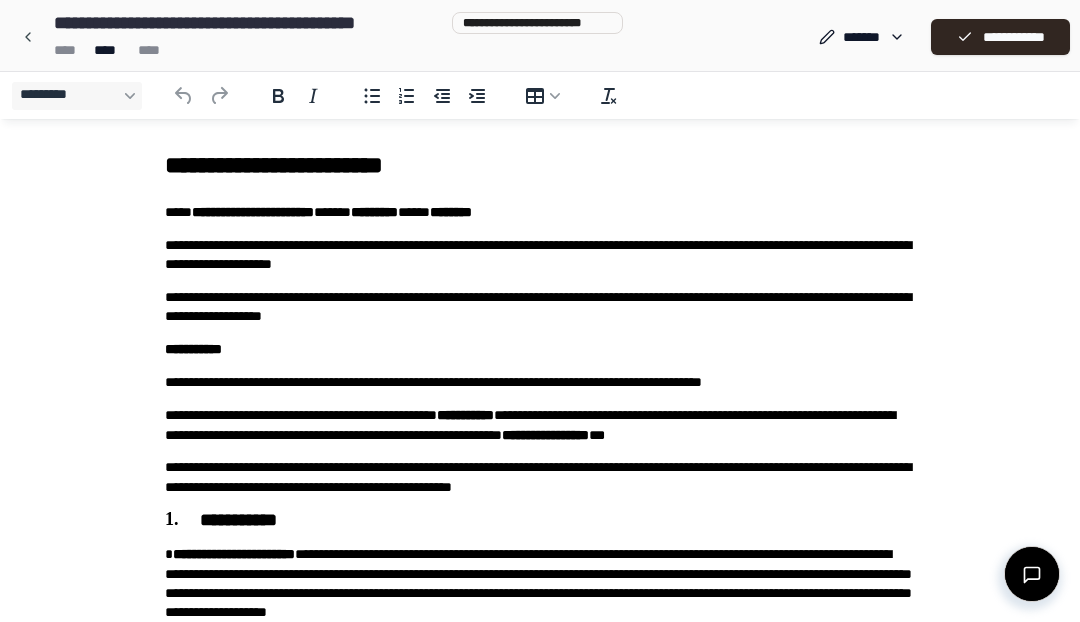 click on "**********" at bounding box center (540, 255) 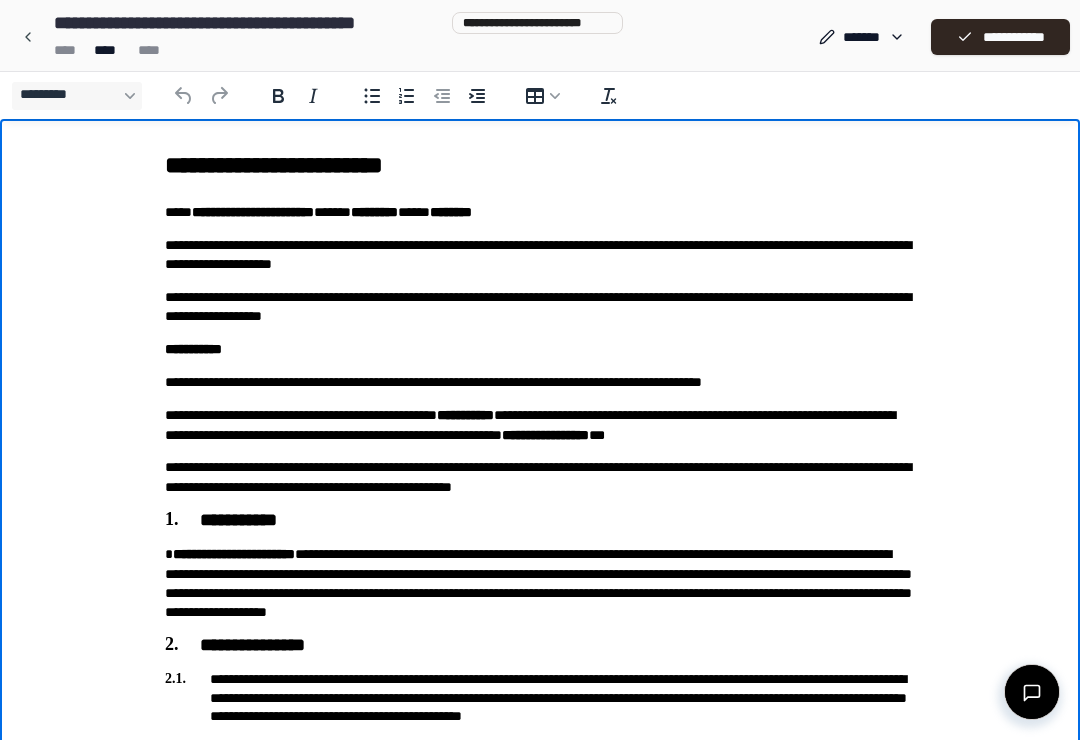 type 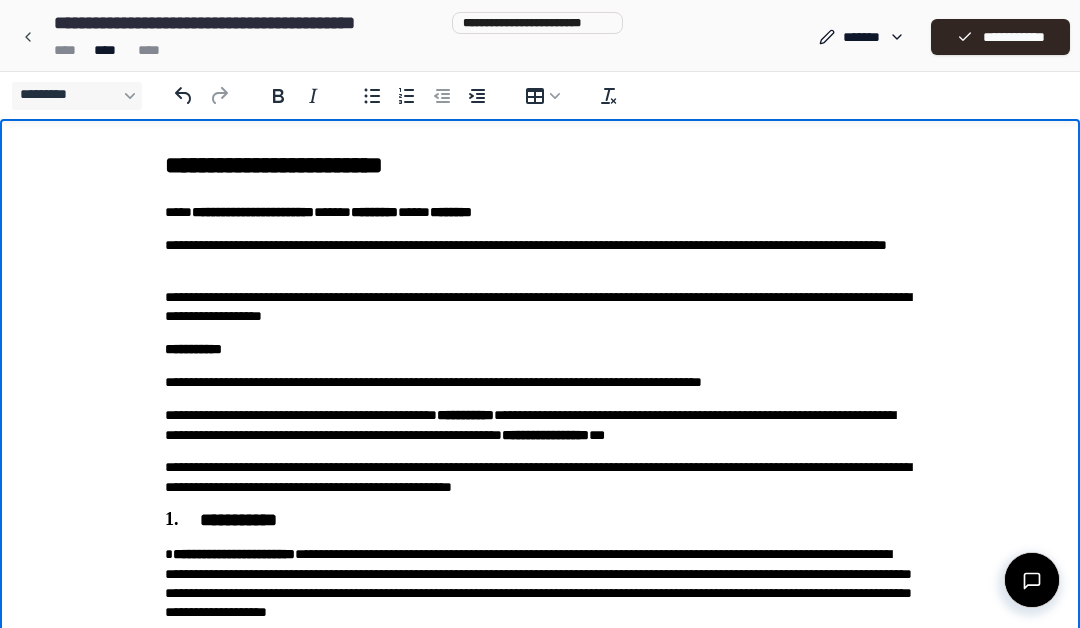 click on "**********" at bounding box center [1000, 37] 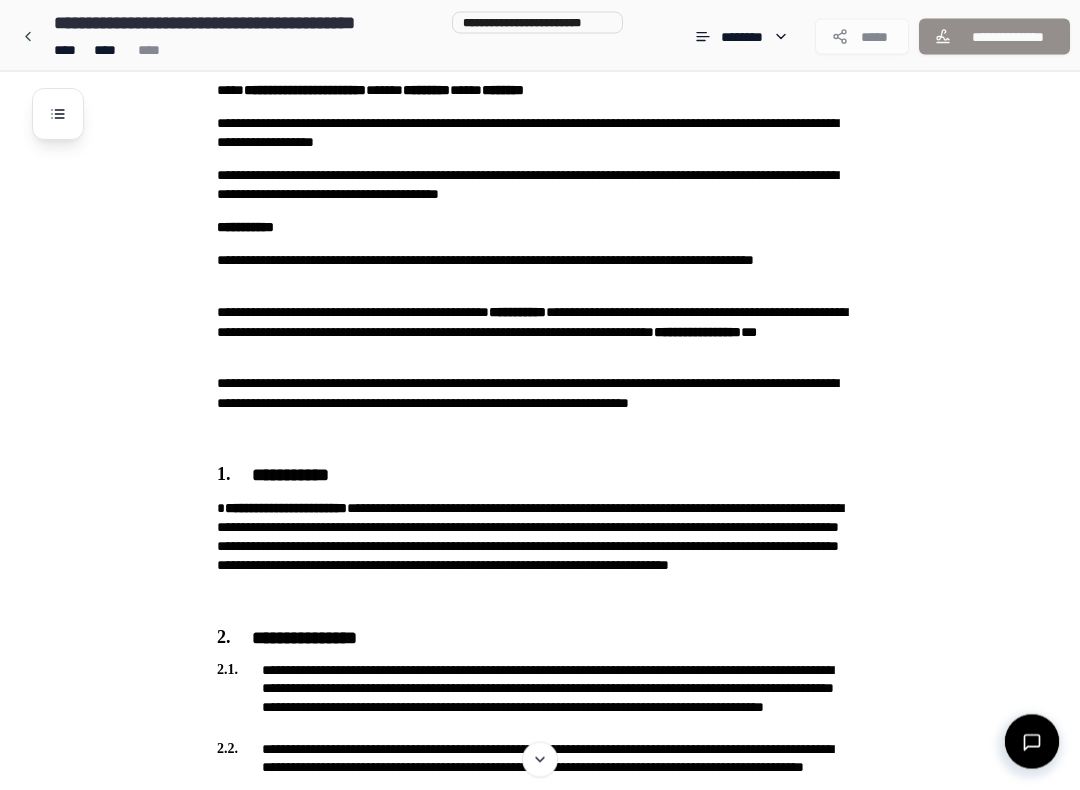 scroll, scrollTop: 73, scrollLeft: 0, axis: vertical 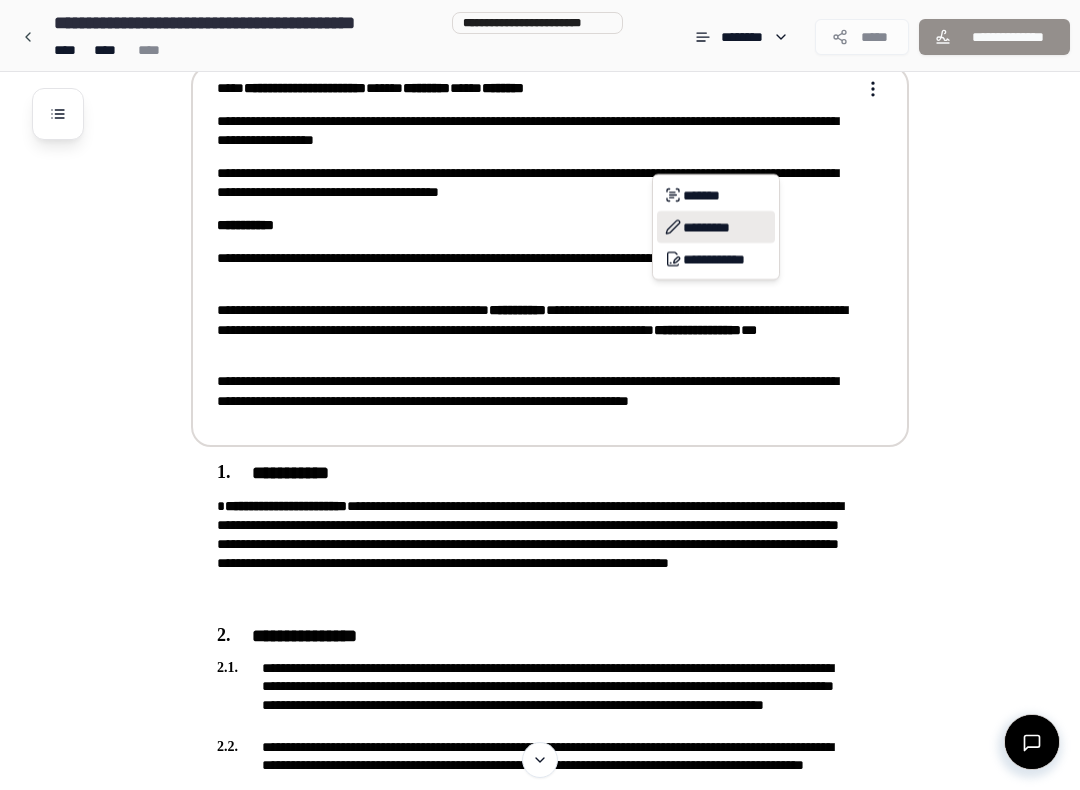 click on "*********" at bounding box center [716, 227] 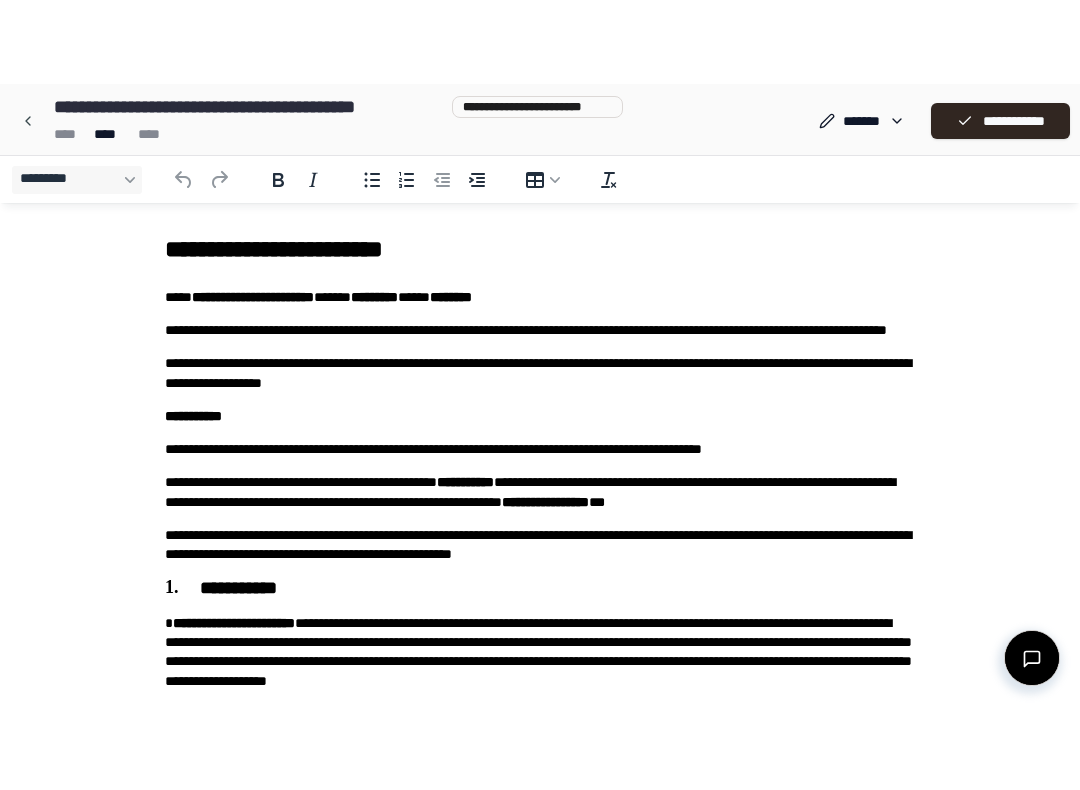 scroll, scrollTop: 0, scrollLeft: 0, axis: both 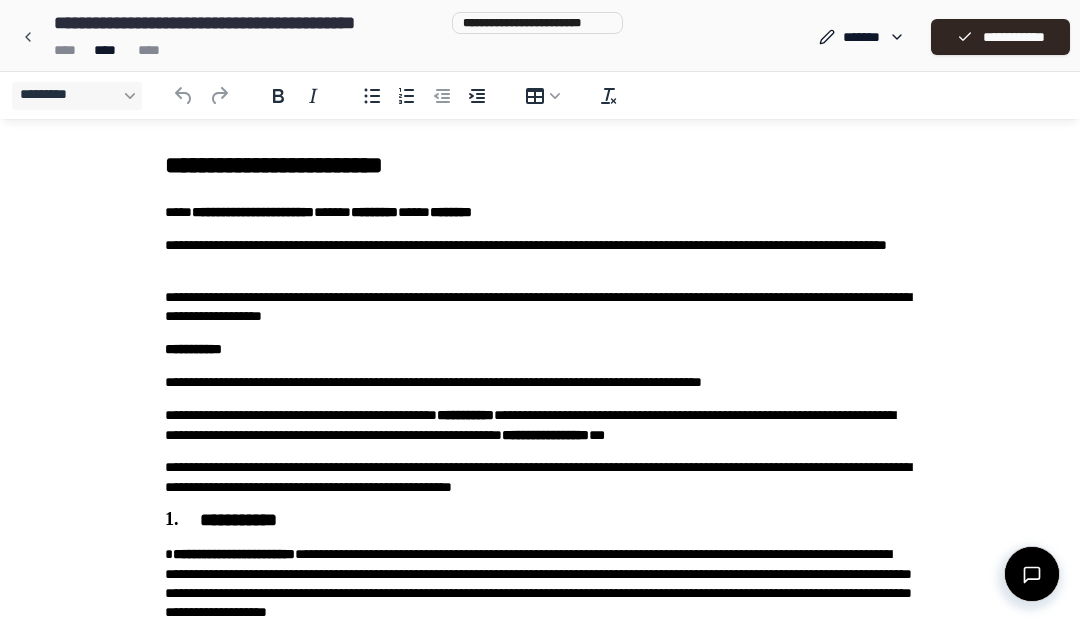click on "**********" at bounding box center [540, 307] 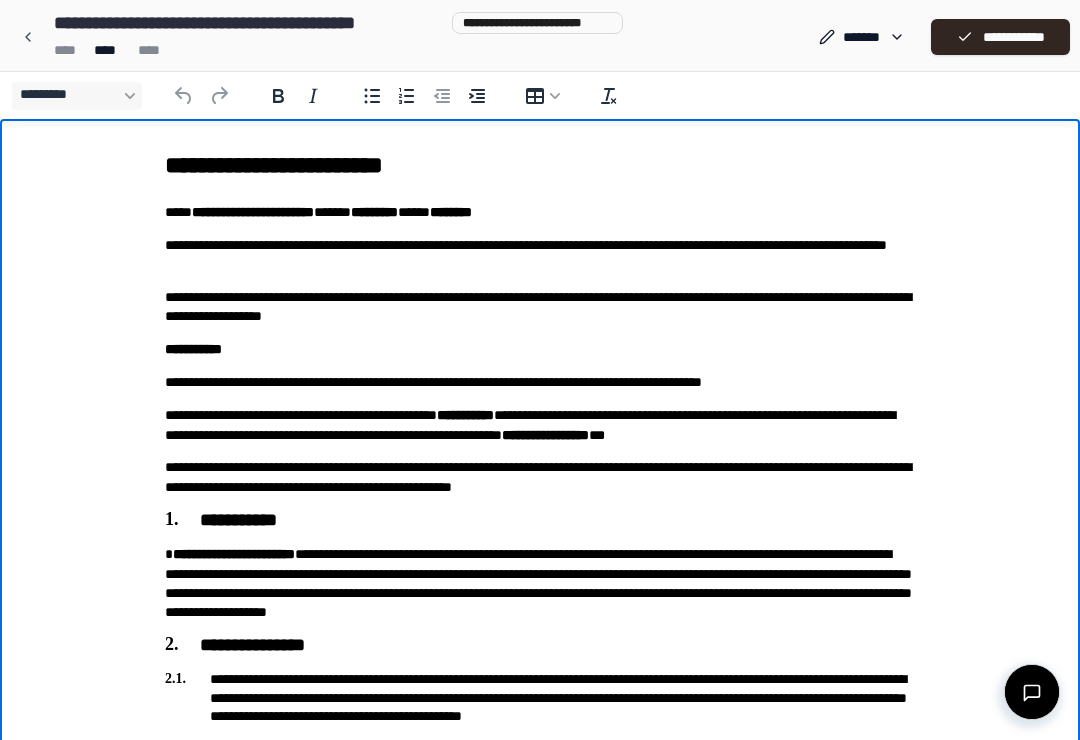type 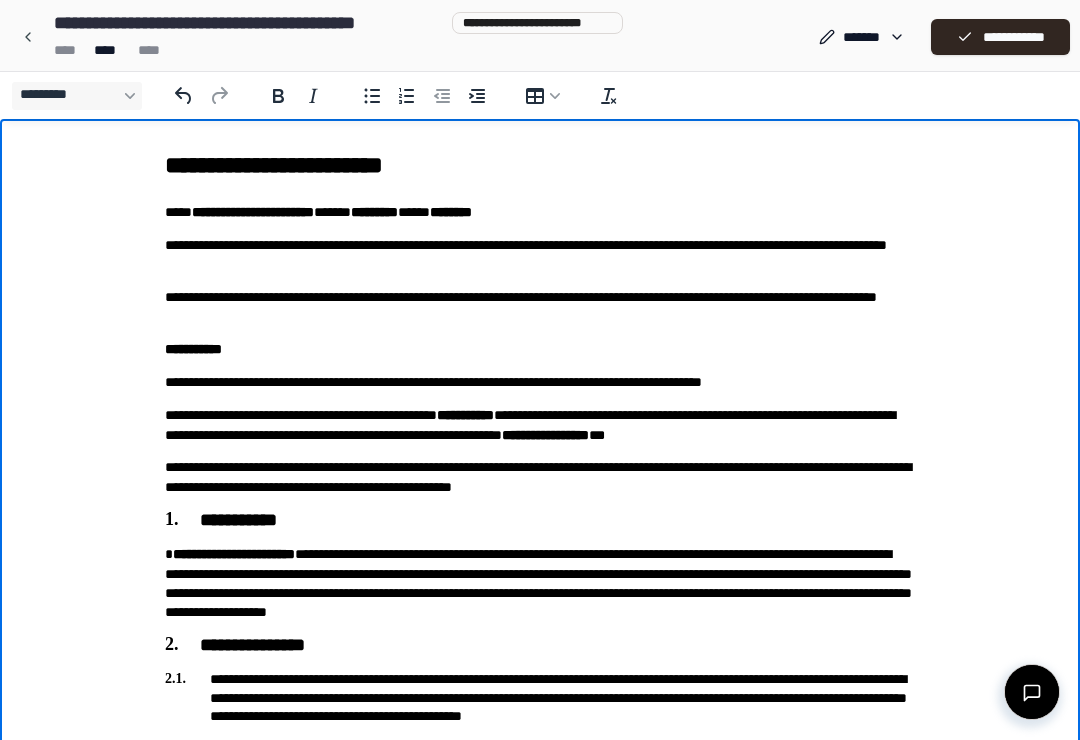 click on "**********" at bounding box center (1000, 37) 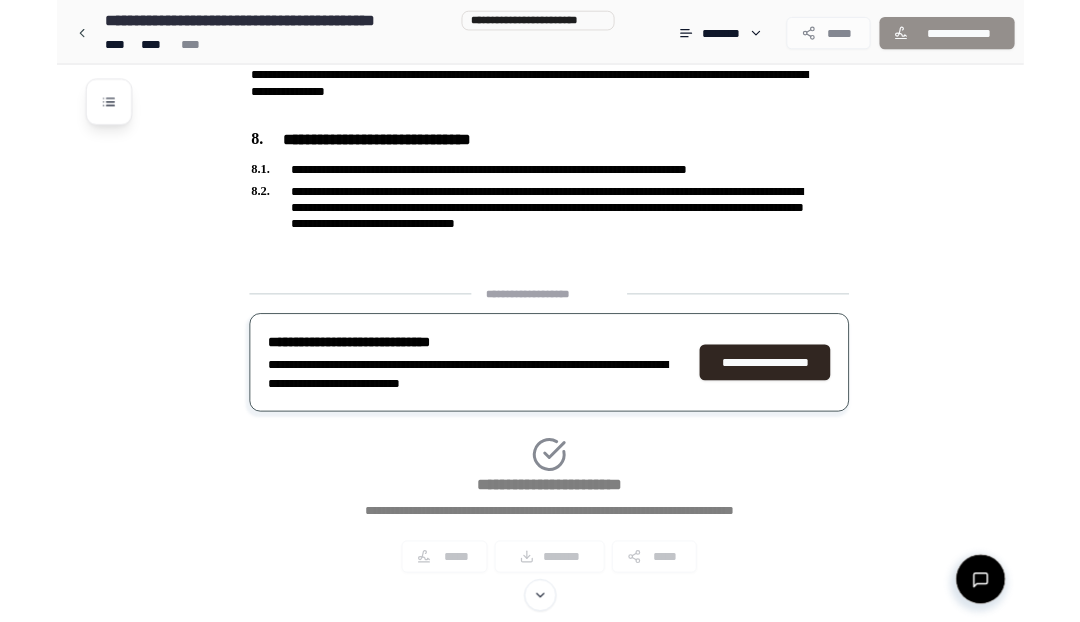 scroll, scrollTop: 1693, scrollLeft: 0, axis: vertical 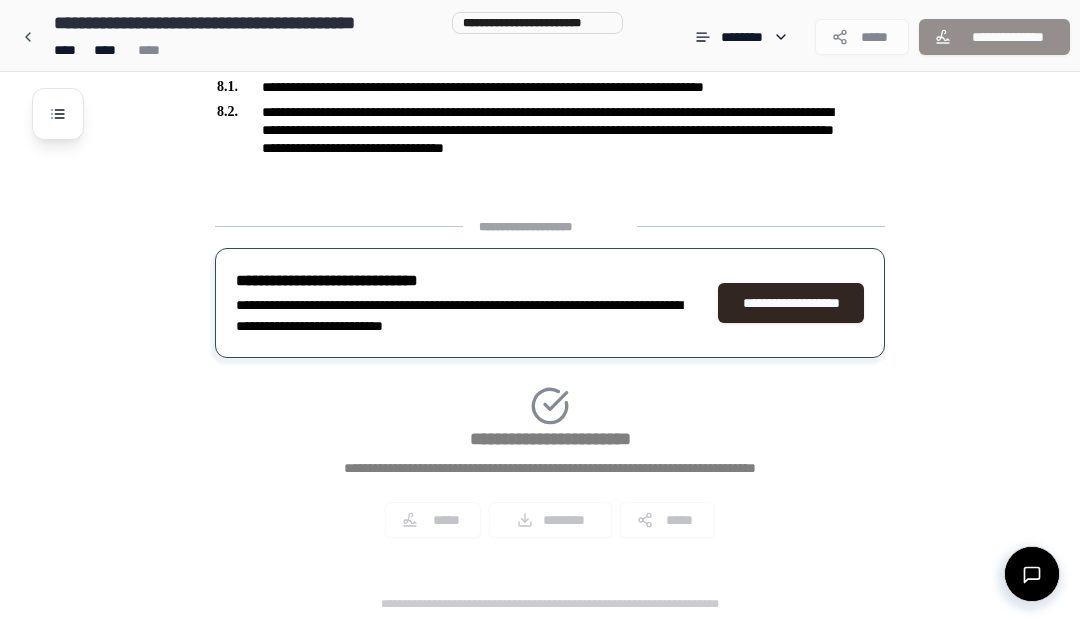 click on "**********" at bounding box center (550, 386) 